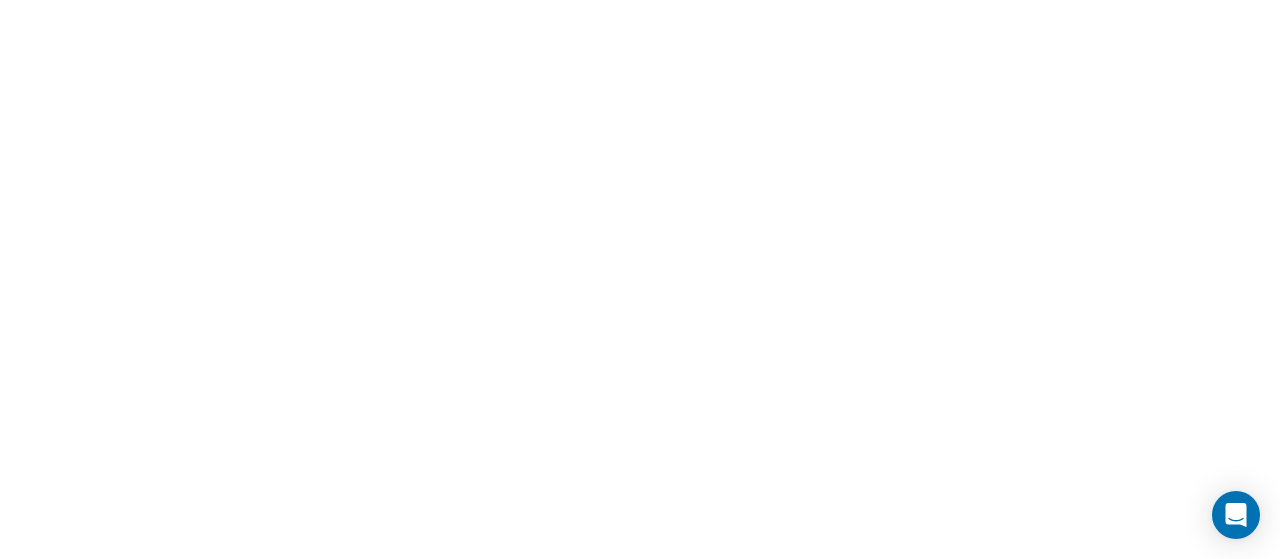 scroll, scrollTop: 0, scrollLeft: 0, axis: both 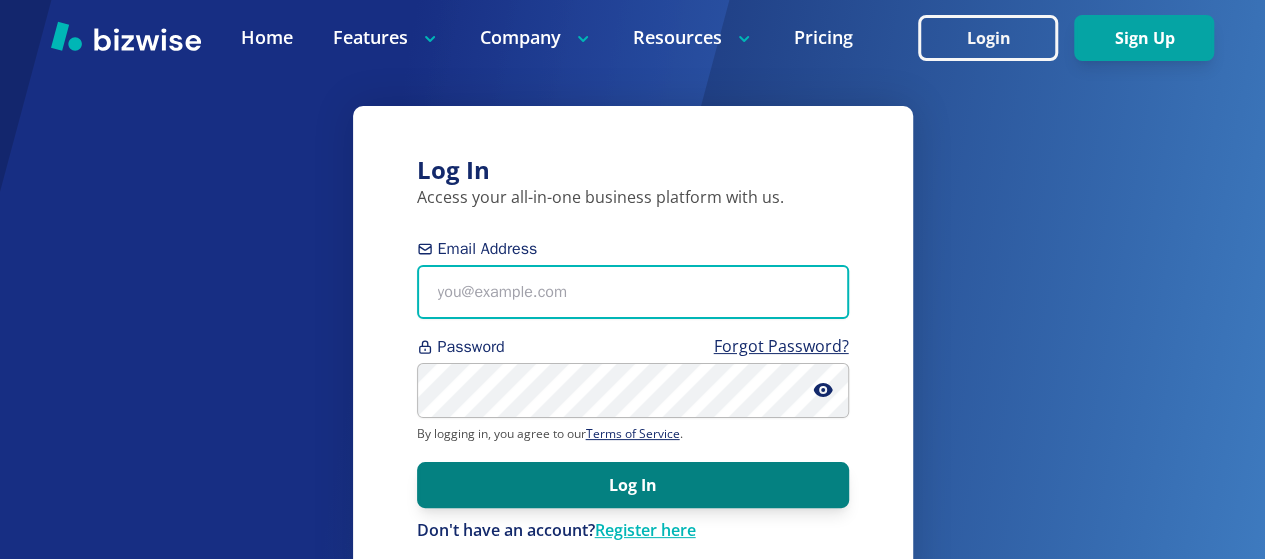 type on "[EMAIL]" 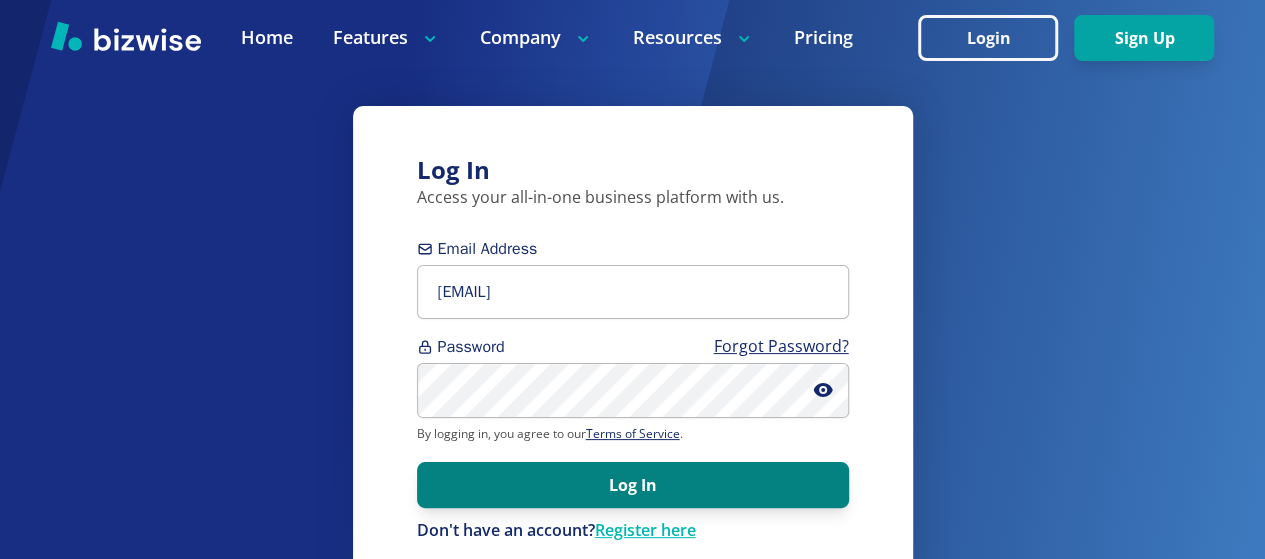 click on "Log In" at bounding box center [633, 485] 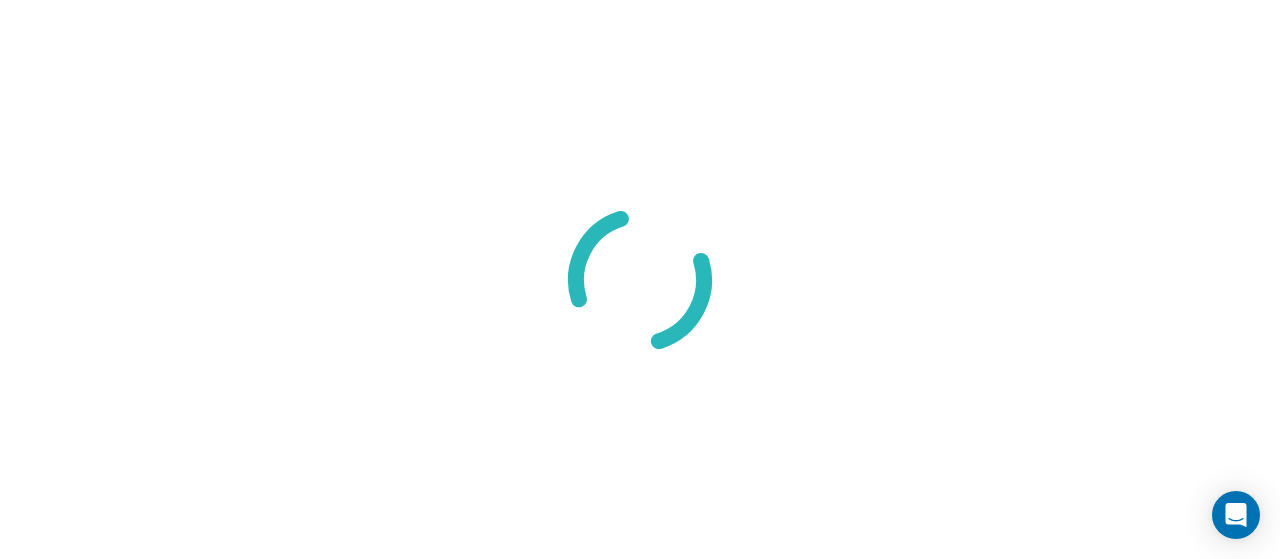 scroll, scrollTop: 0, scrollLeft: 0, axis: both 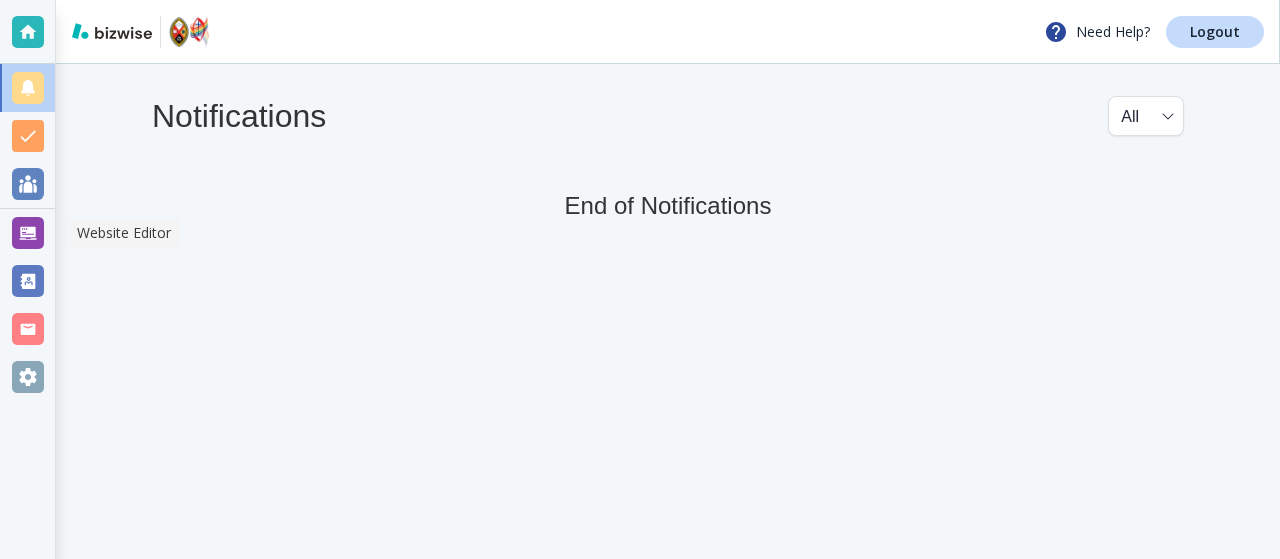 click at bounding box center (28, 233) 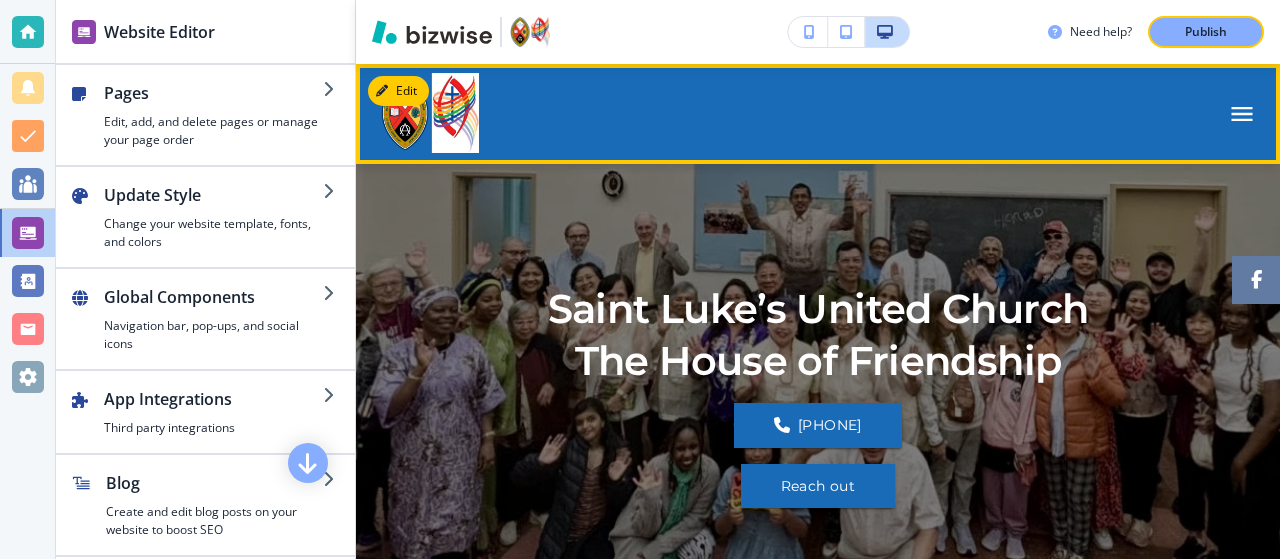 click at bounding box center [1242, 114] 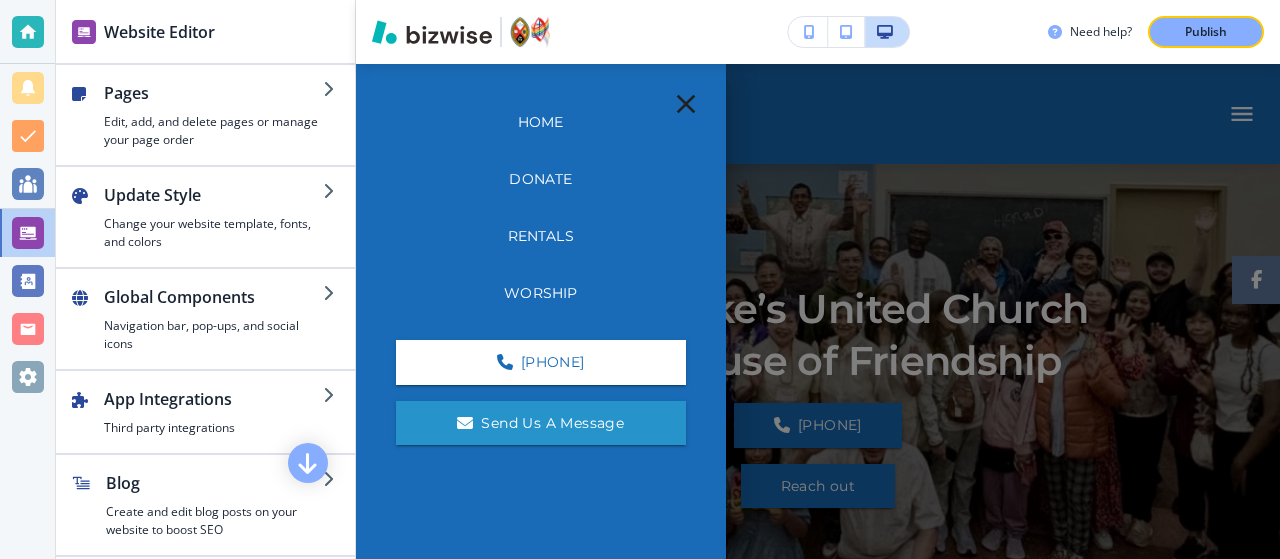 click on "Worship" at bounding box center (540, 293) 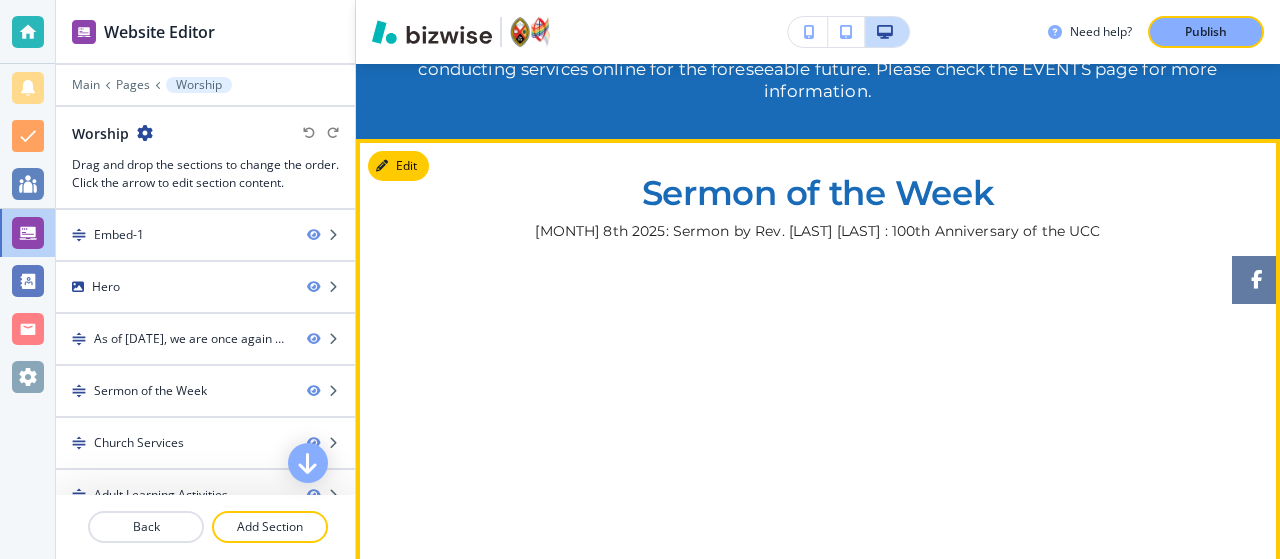 scroll, scrollTop: 566, scrollLeft: 0, axis: vertical 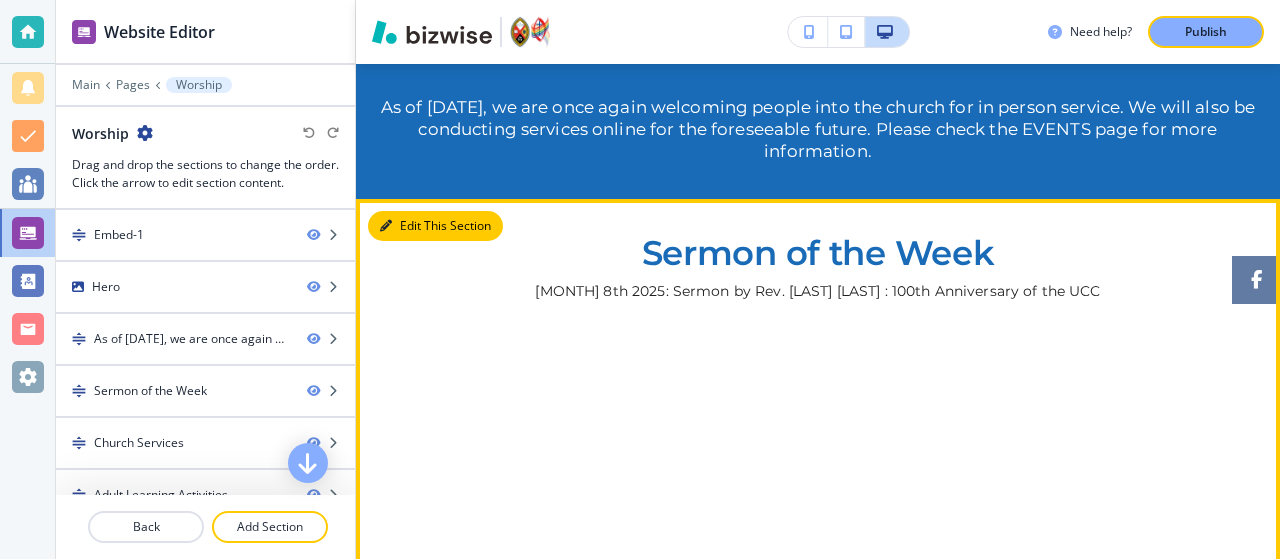 click on "Edit This Section" at bounding box center (435, 226) 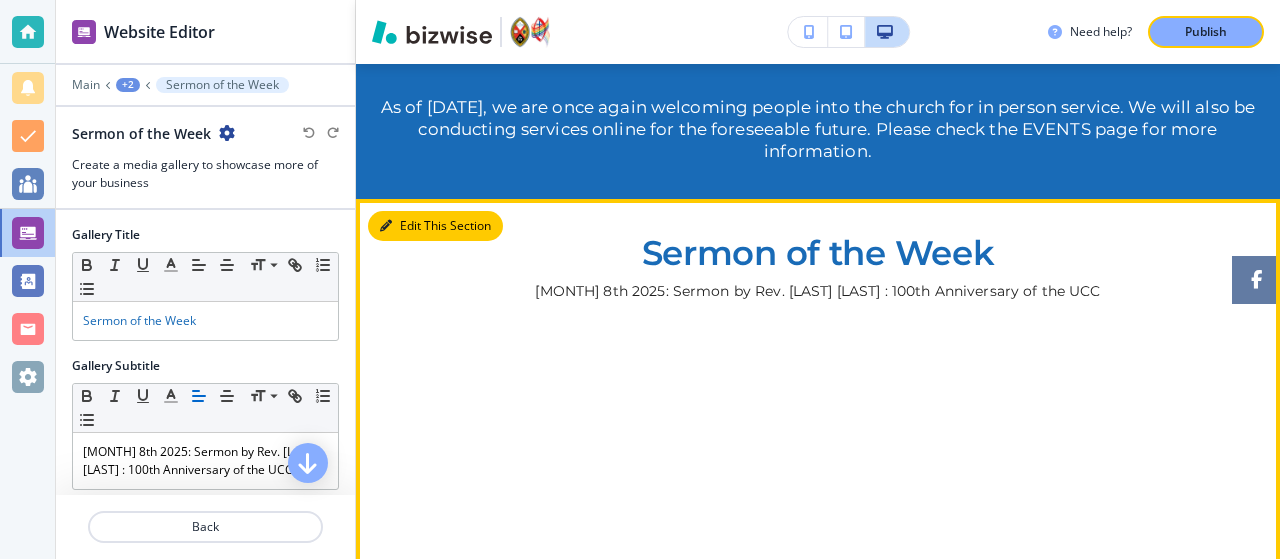 scroll, scrollTop: 700, scrollLeft: 0, axis: vertical 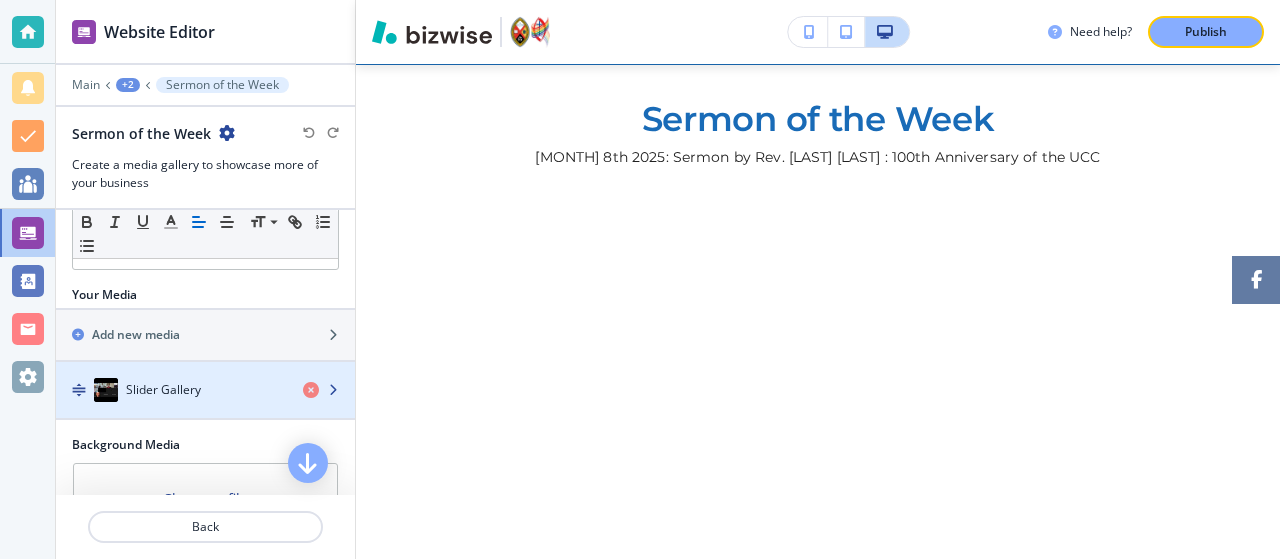 click on "Slider Gallery" at bounding box center (163, 390) 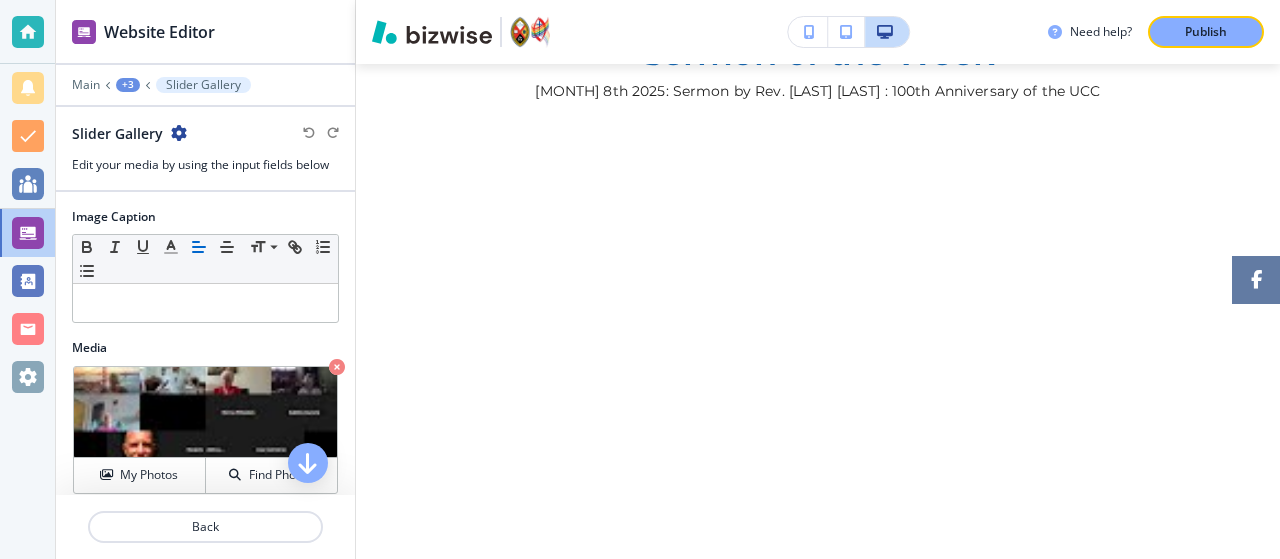scroll, scrollTop: 824, scrollLeft: 0, axis: vertical 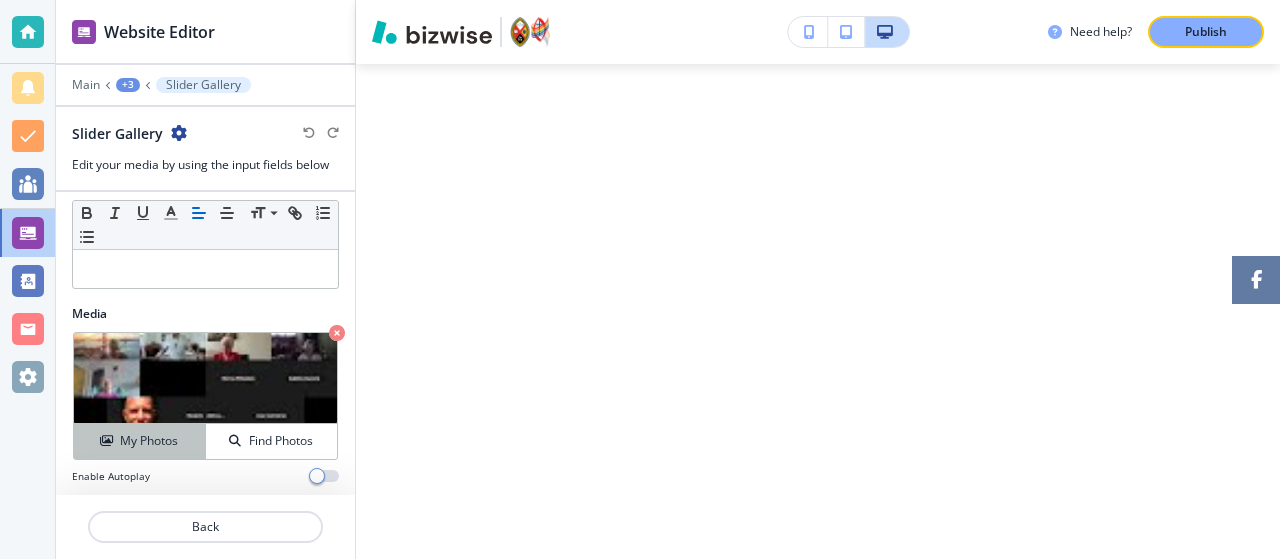 click on "My Photos" at bounding box center [149, 441] 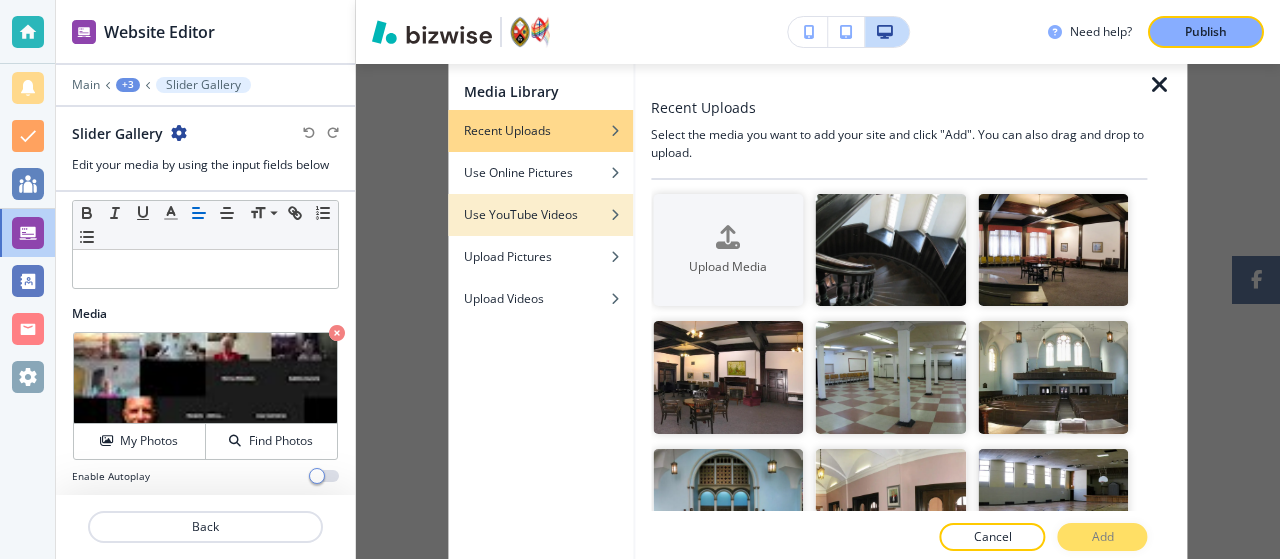 click on "Use YouTube Videos" at bounding box center [507, 131] 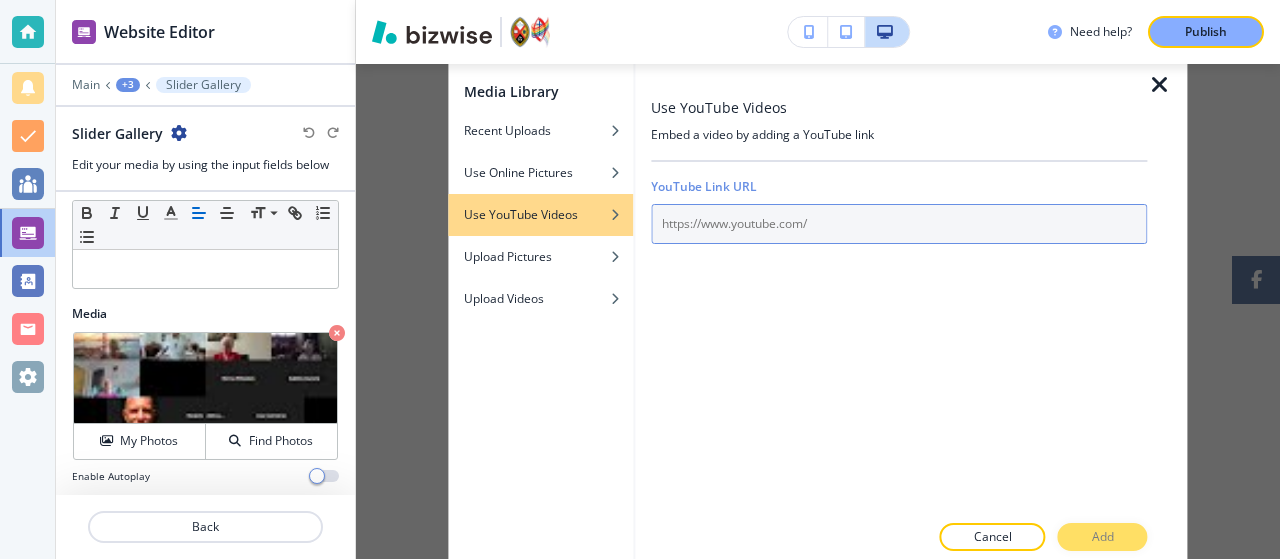 click at bounding box center [899, 224] 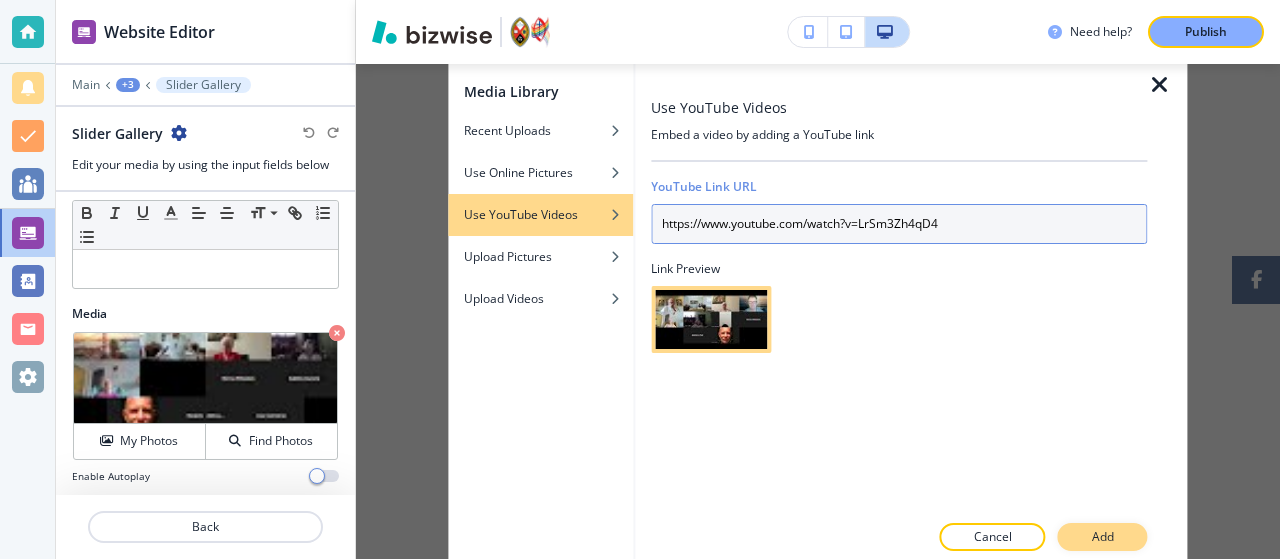 type on "https://www.youtube.com/watch?v=LrSm3Zh4qD4" 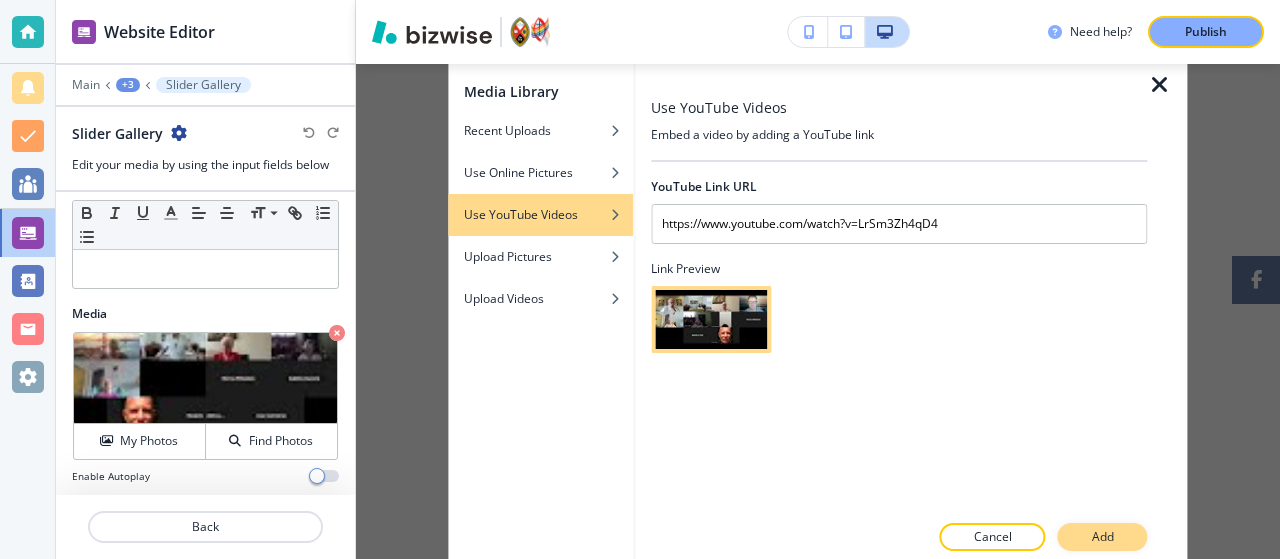 click on "Add" at bounding box center (1103, 537) 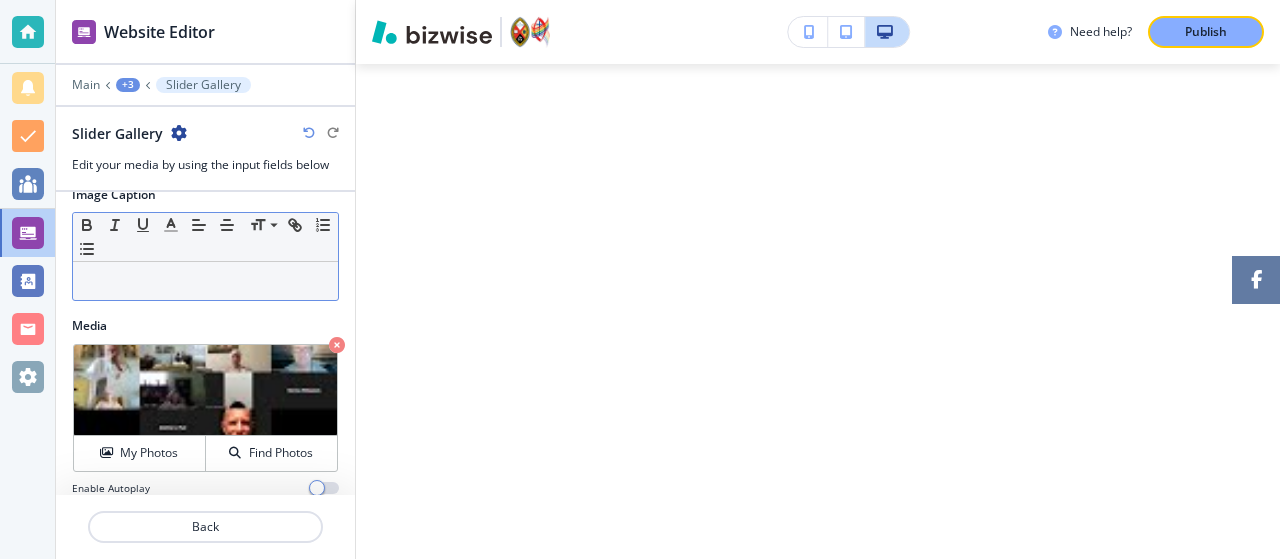 scroll, scrollTop: 34, scrollLeft: 0, axis: vertical 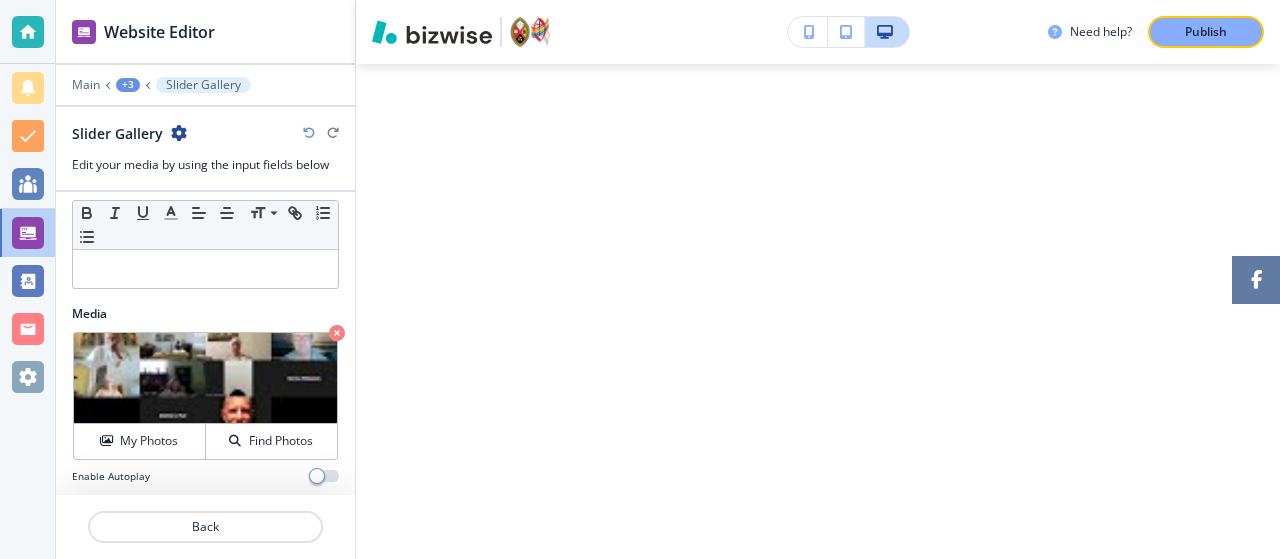 click at bounding box center (205, 503) 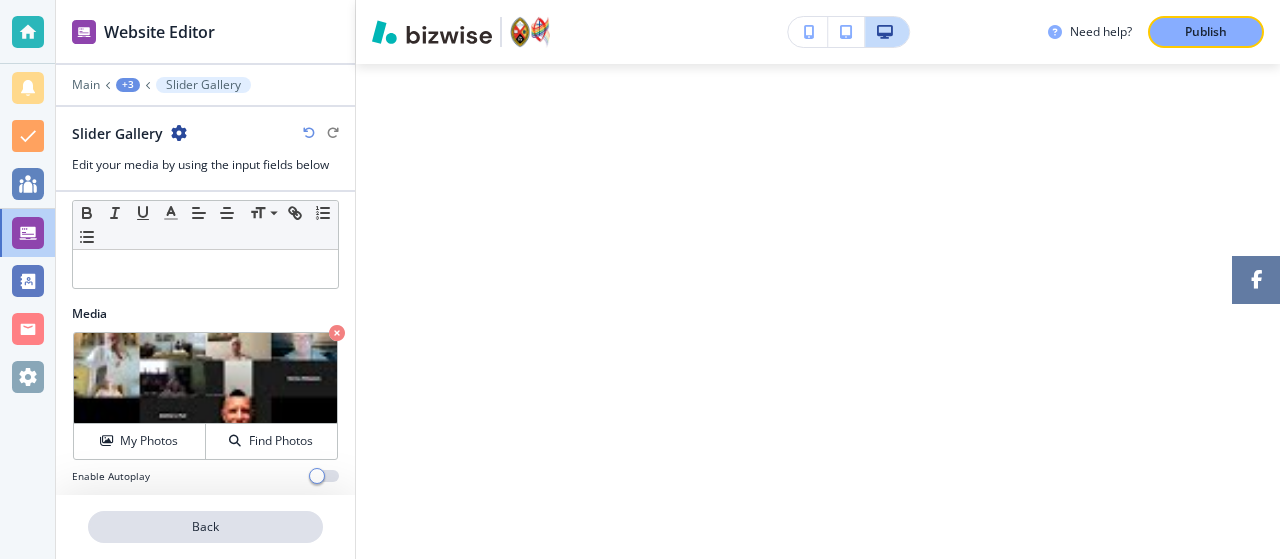 click on "Back" at bounding box center [205, 527] 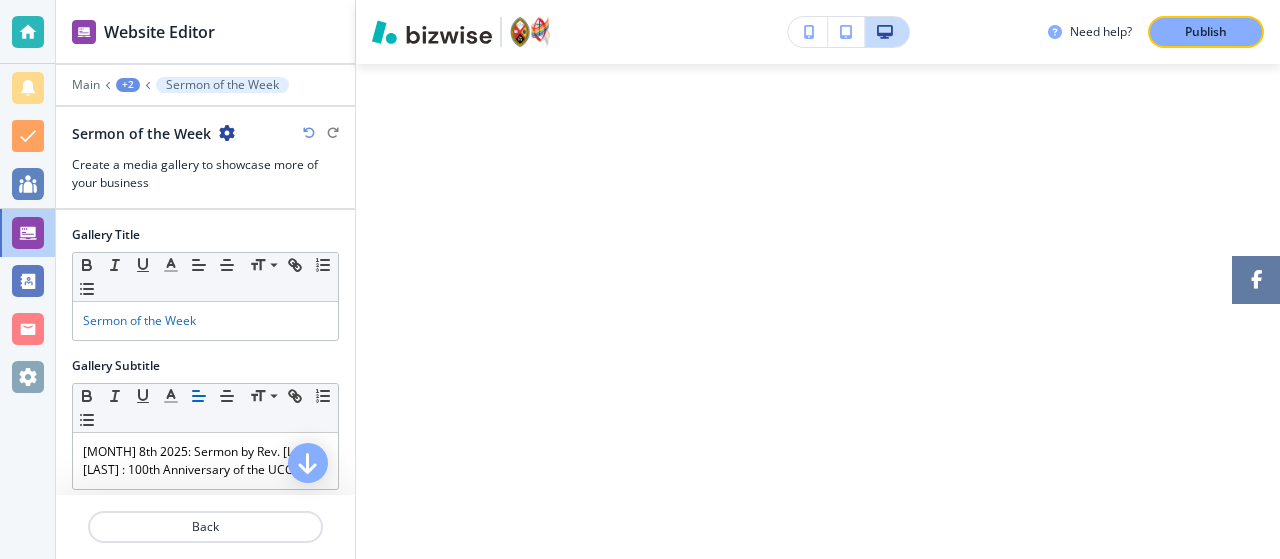 scroll, scrollTop: 700, scrollLeft: 0, axis: vertical 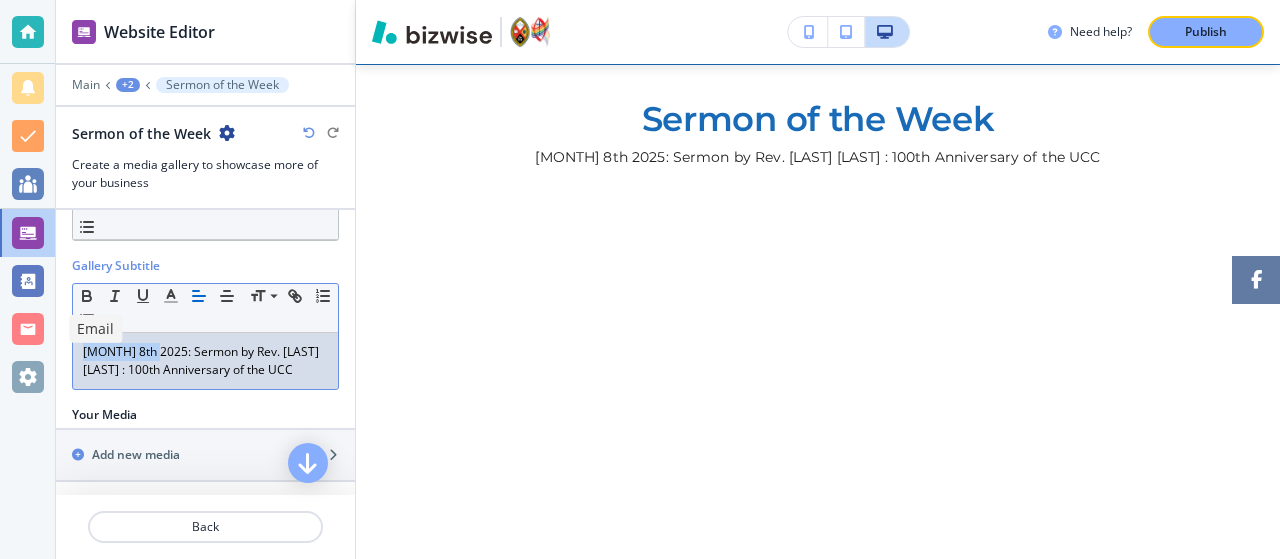 drag, startPoint x: 155, startPoint y: 347, endPoint x: 6, endPoint y: 336, distance: 149.40549 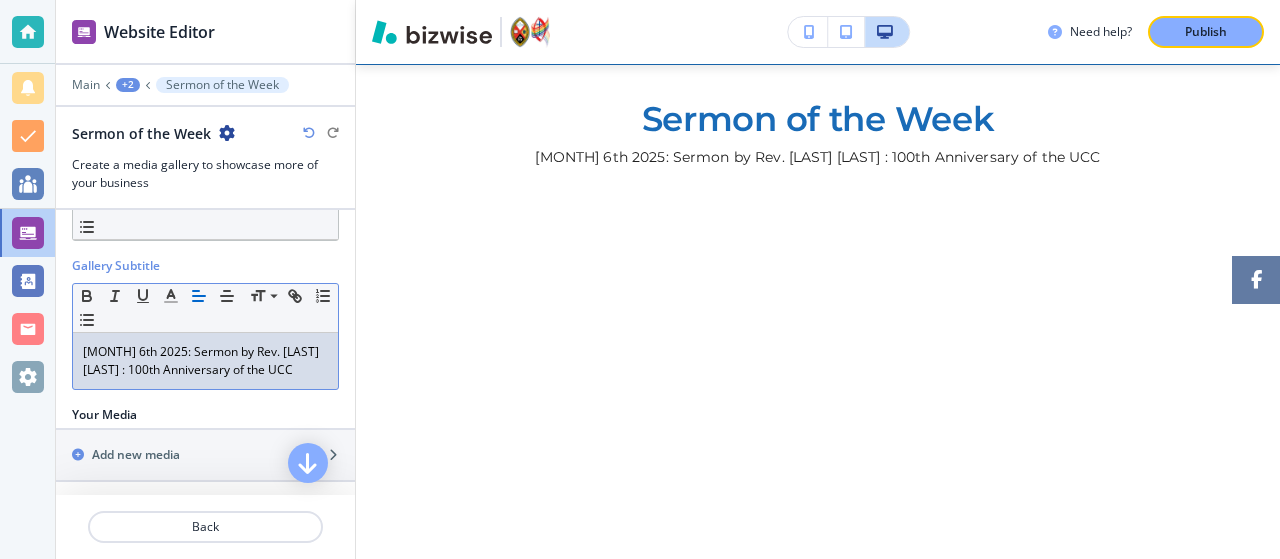 click on "[MONTH] 6th 2025: Sermon by Rev. [LAST] [LAST] : 100th Anniversary of the UCC" at bounding box center [205, 361] 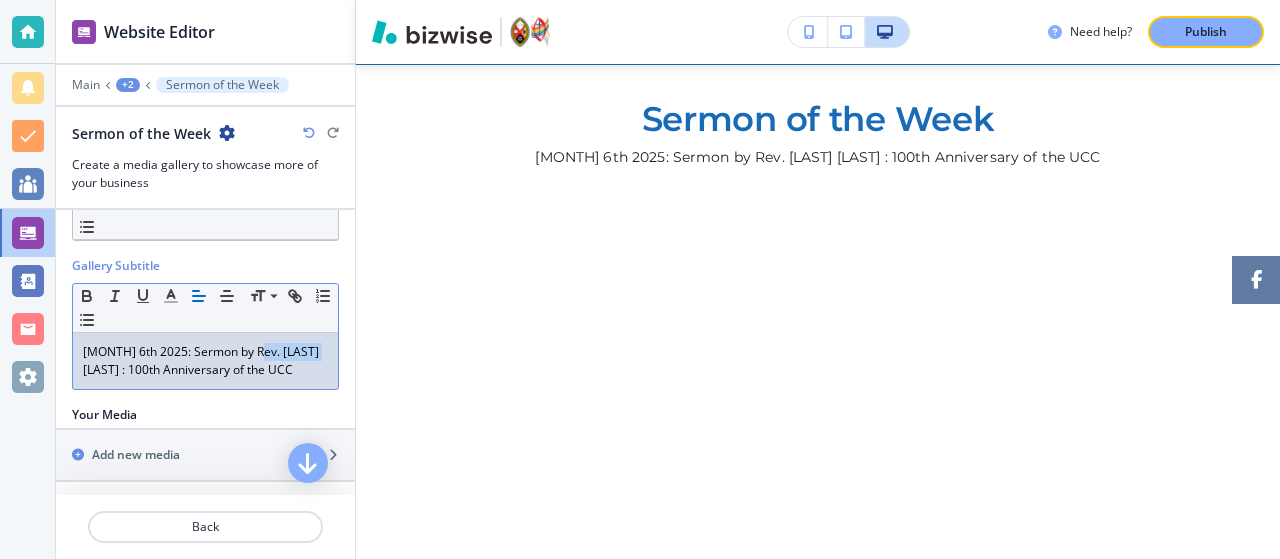 drag, startPoint x: 248, startPoint y: 348, endPoint x: 310, endPoint y: 345, distance: 62.072536 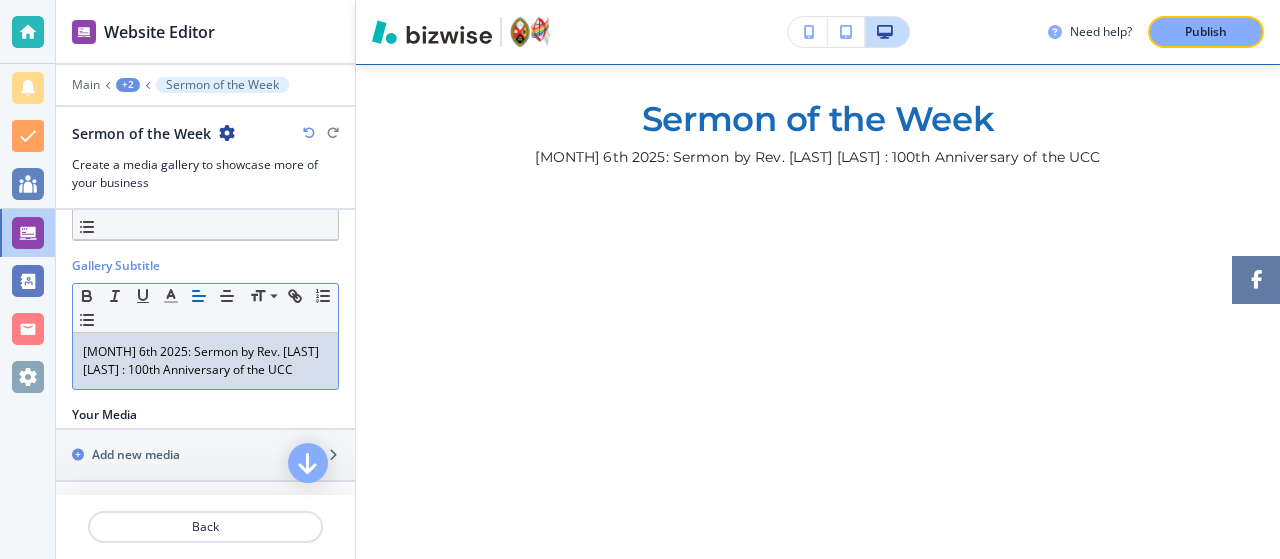 drag, startPoint x: 204, startPoint y: 383, endPoint x: 154, endPoint y: 360, distance: 55.03635 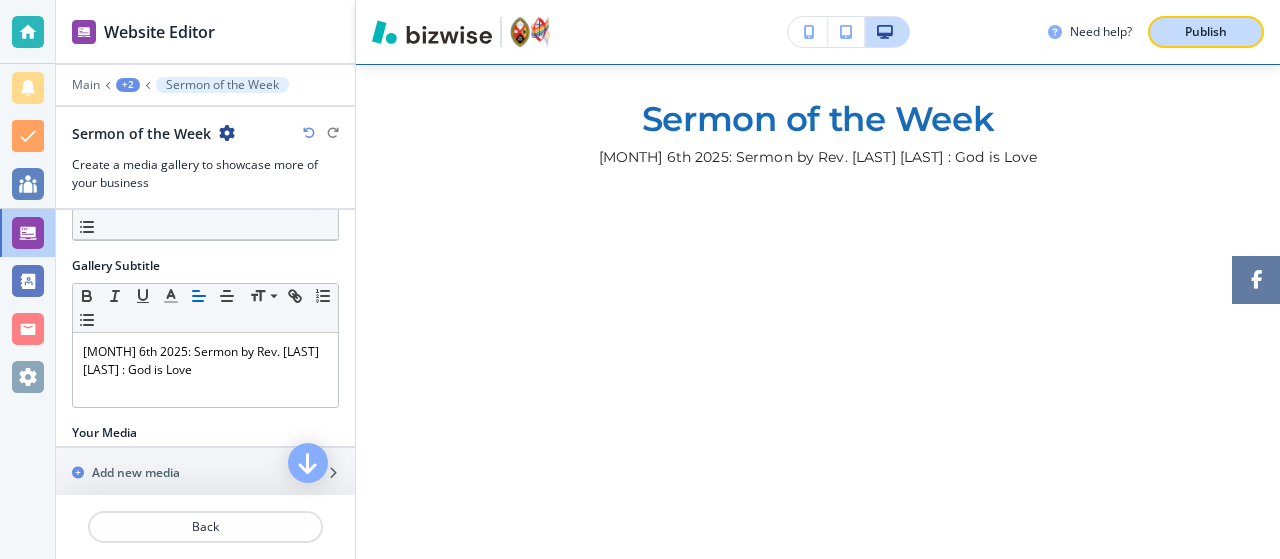 click on "Publish" at bounding box center [1206, 32] 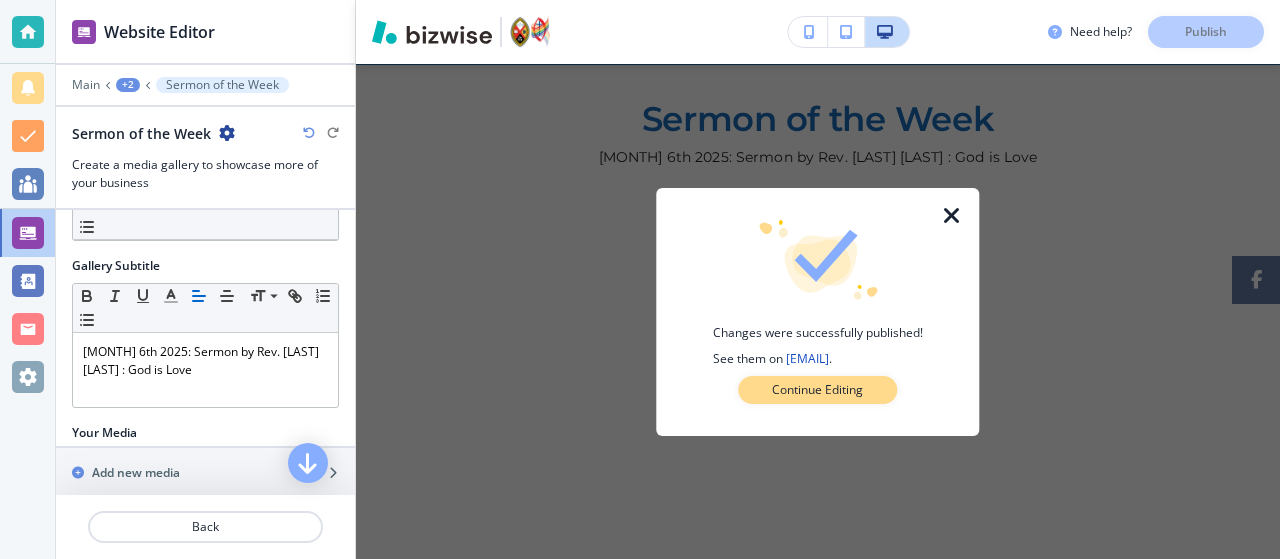 click on "Continue Editing" at bounding box center (817, 390) 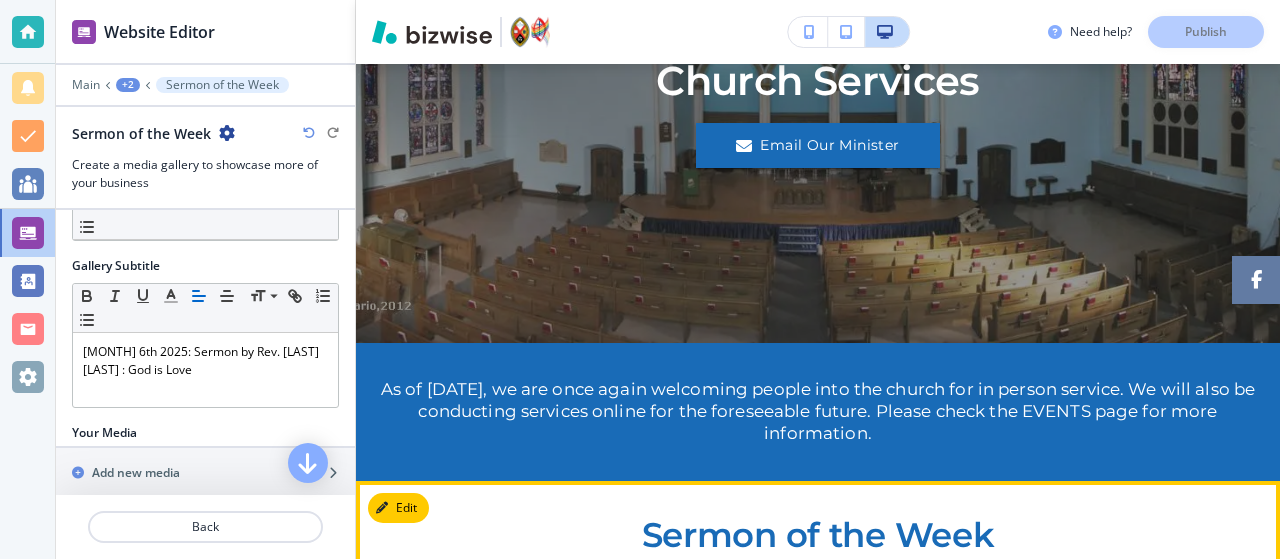 scroll, scrollTop: 0, scrollLeft: 0, axis: both 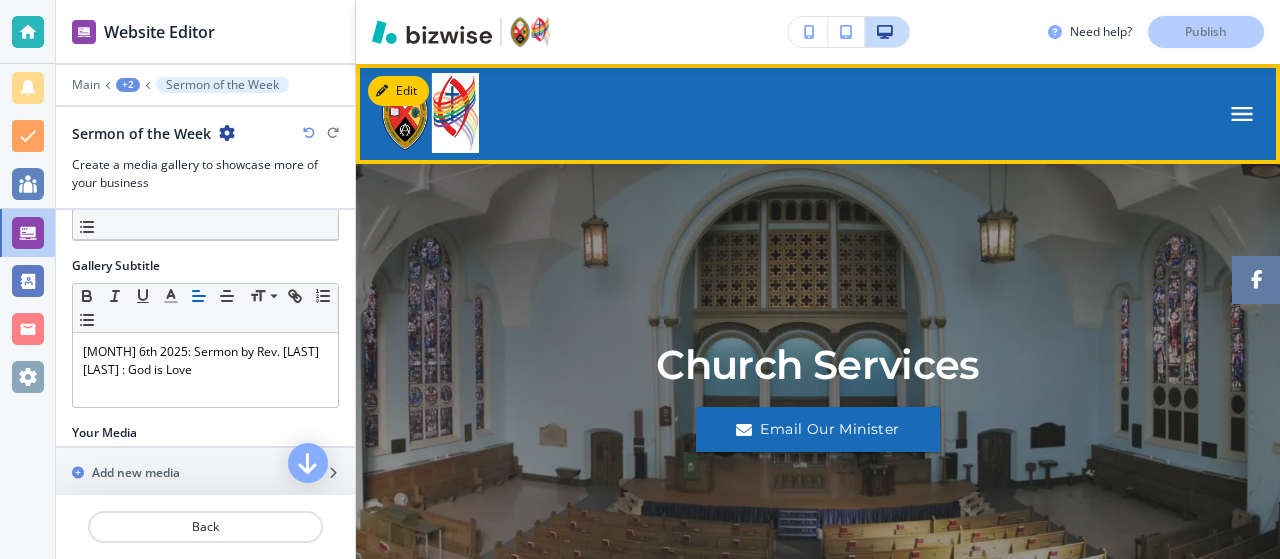 click at bounding box center [1242, 114] 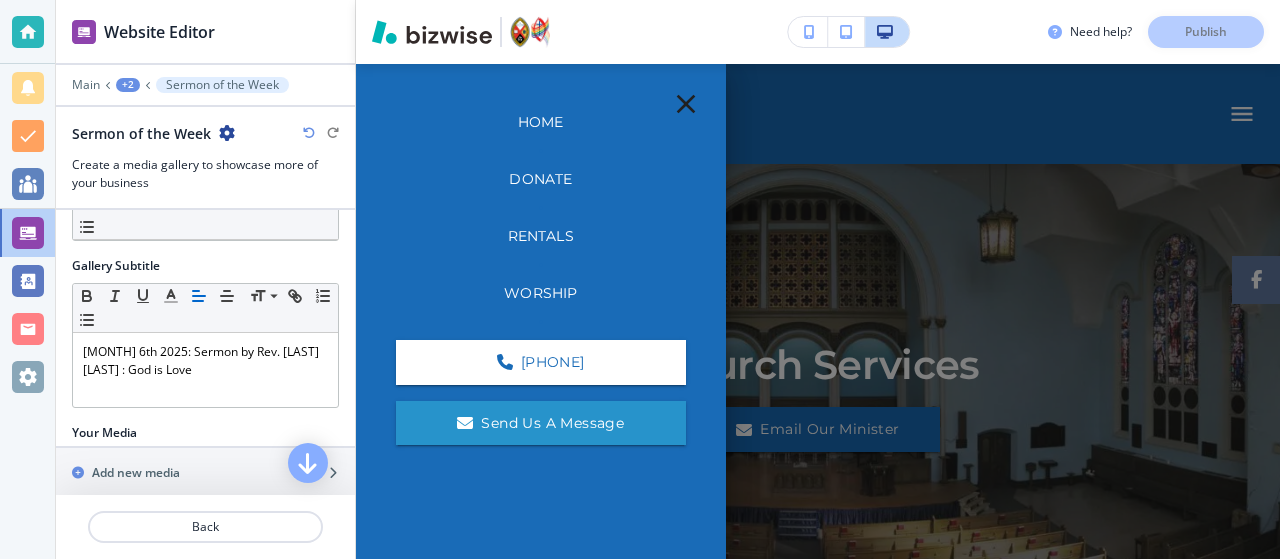 click on "Home" at bounding box center [541, 122] 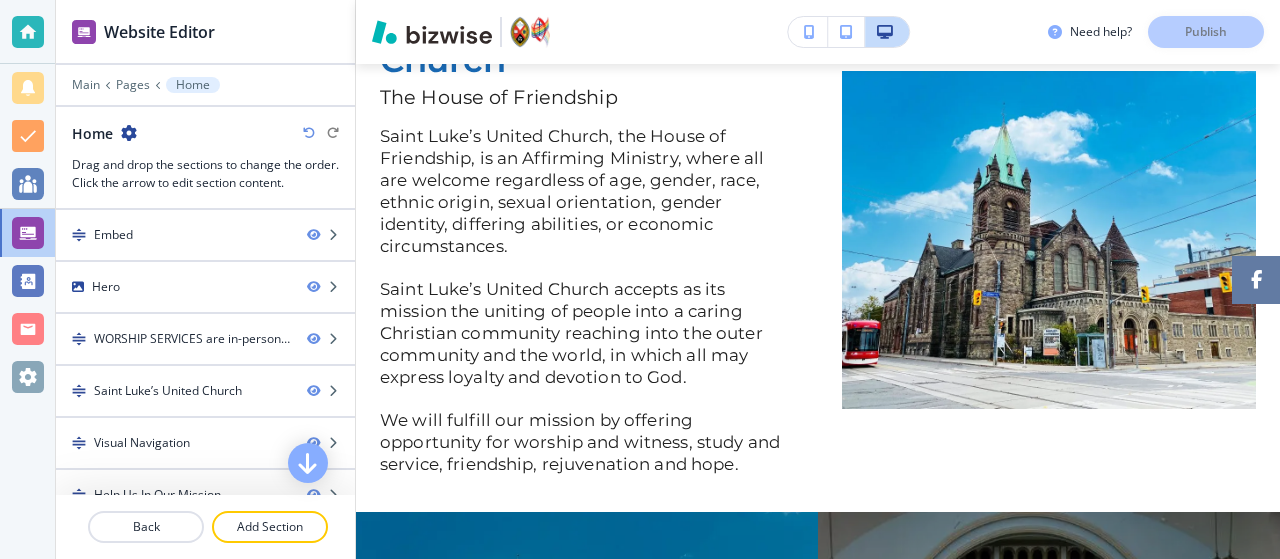 scroll, scrollTop: 0, scrollLeft: 0, axis: both 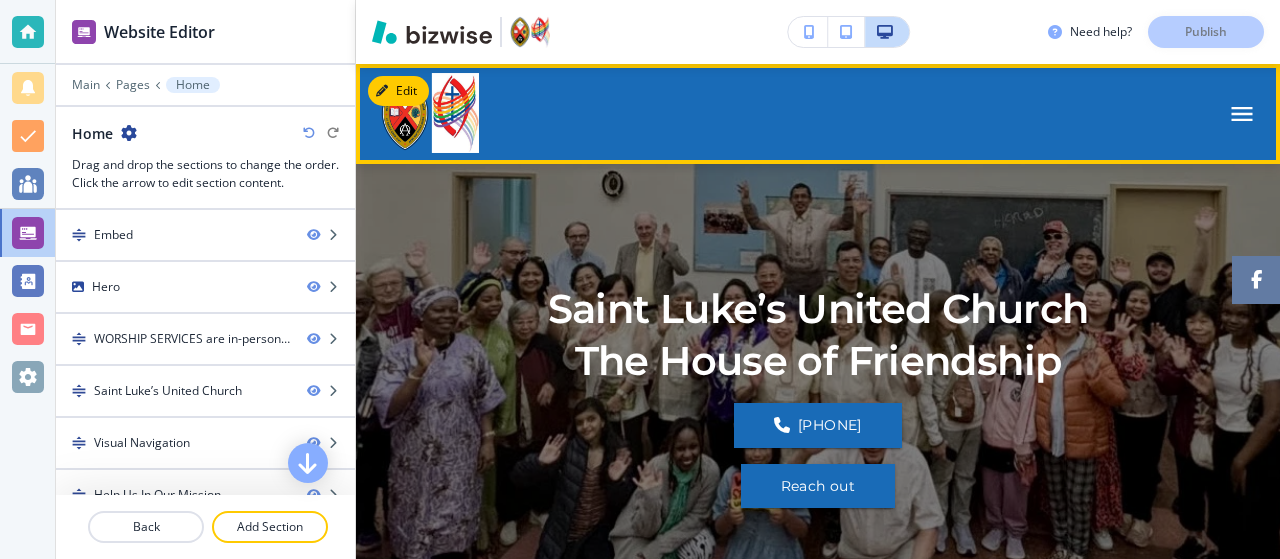 click at bounding box center [1242, 114] 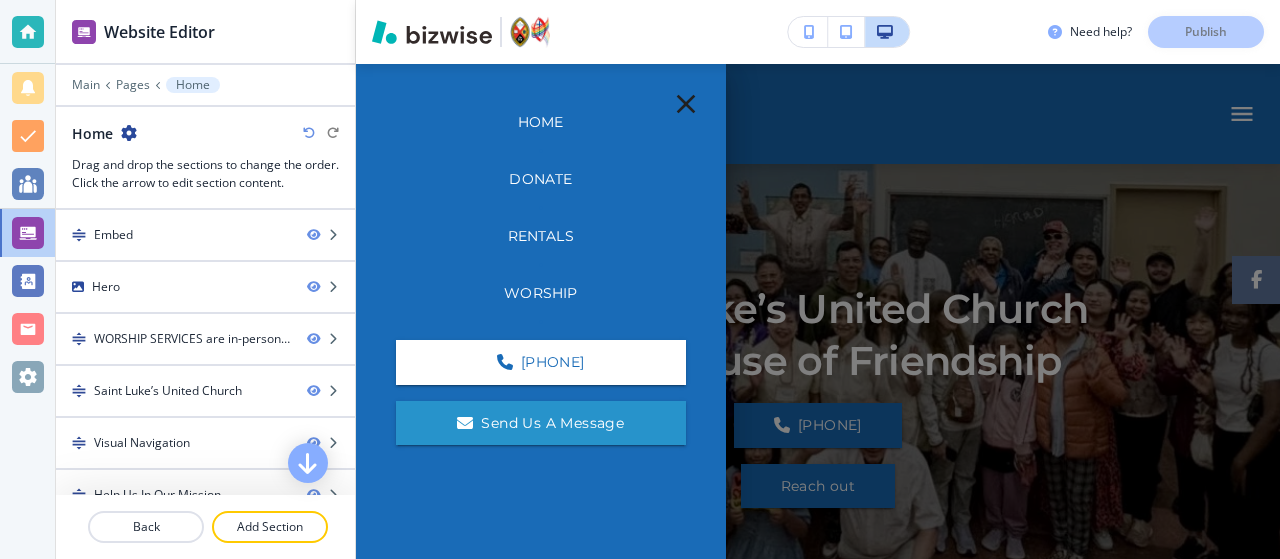 click on "Worship" at bounding box center [541, 293] 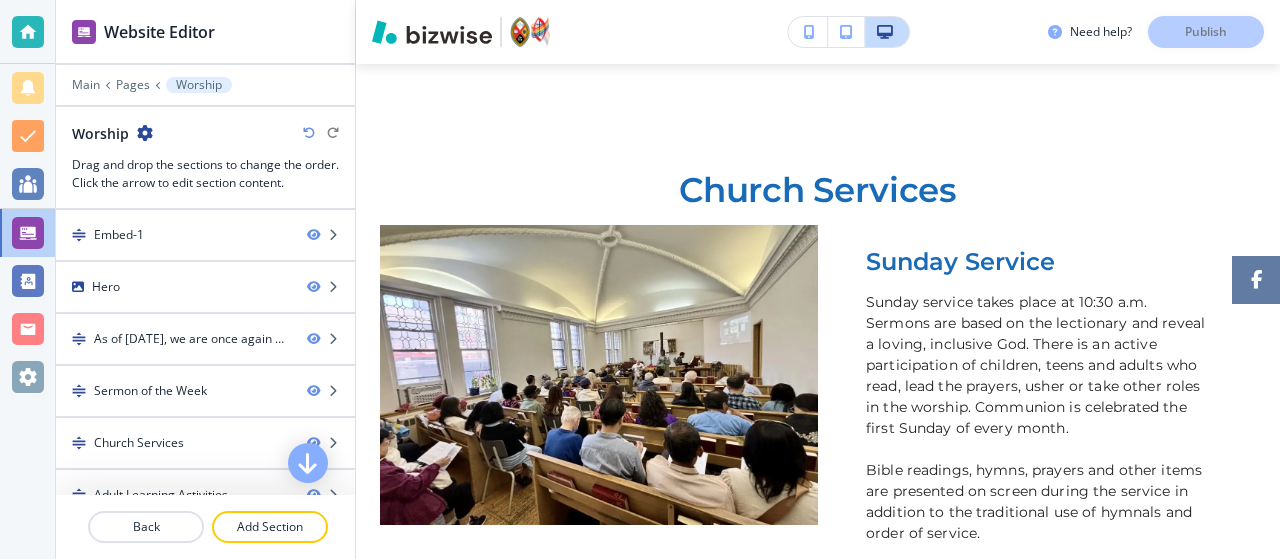 scroll, scrollTop: 1400, scrollLeft: 0, axis: vertical 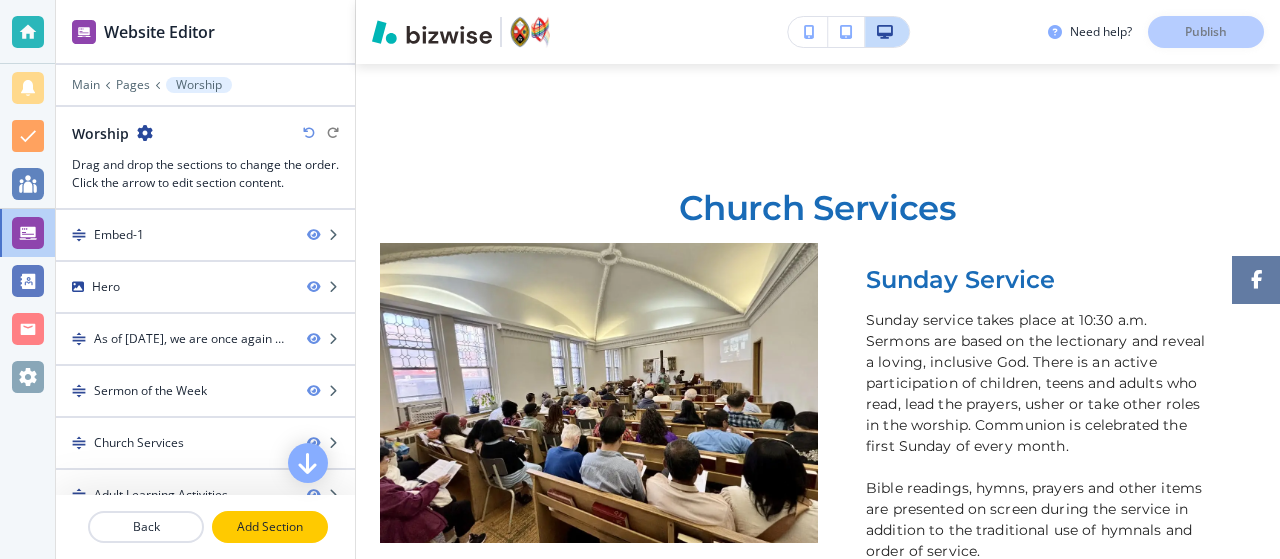 click on "Add Section" at bounding box center [270, 527] 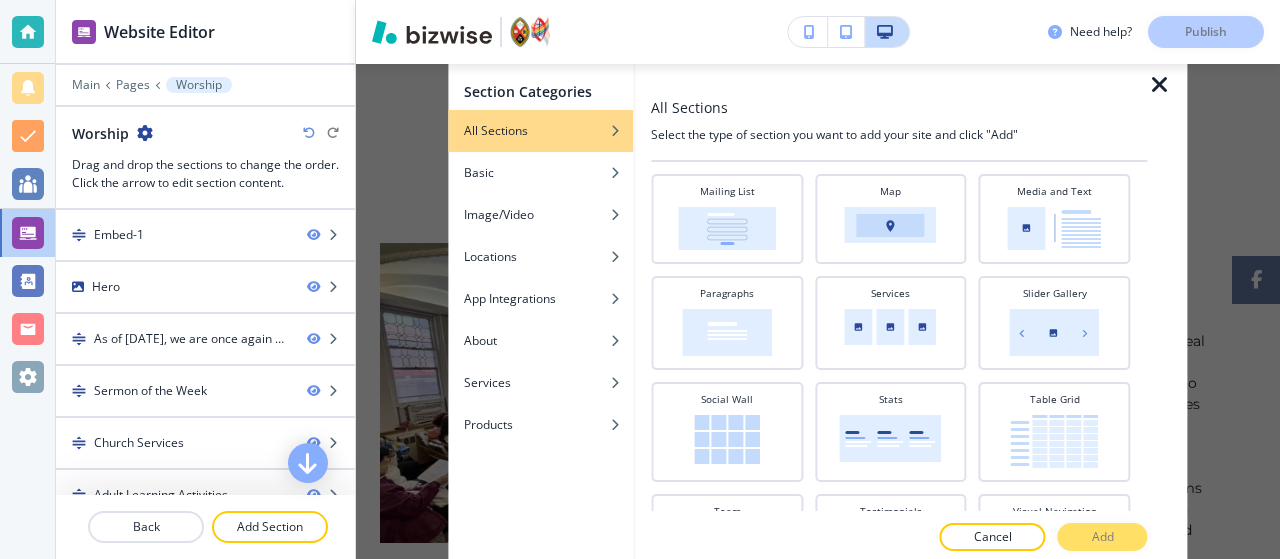 scroll, scrollTop: 573, scrollLeft: 0, axis: vertical 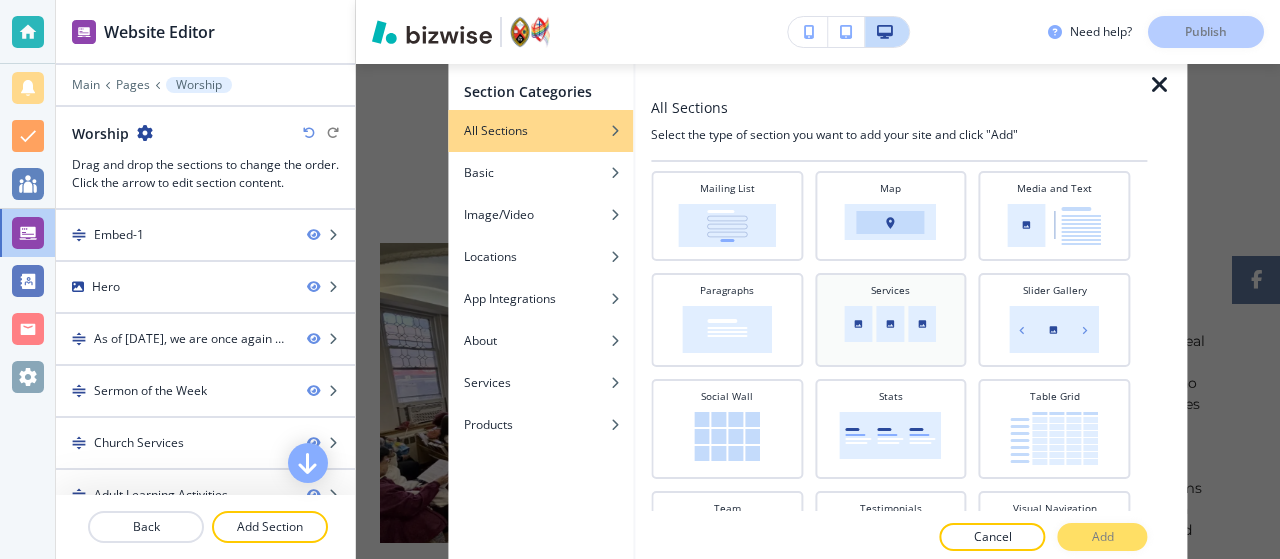 click on "Services" at bounding box center [891, 318] 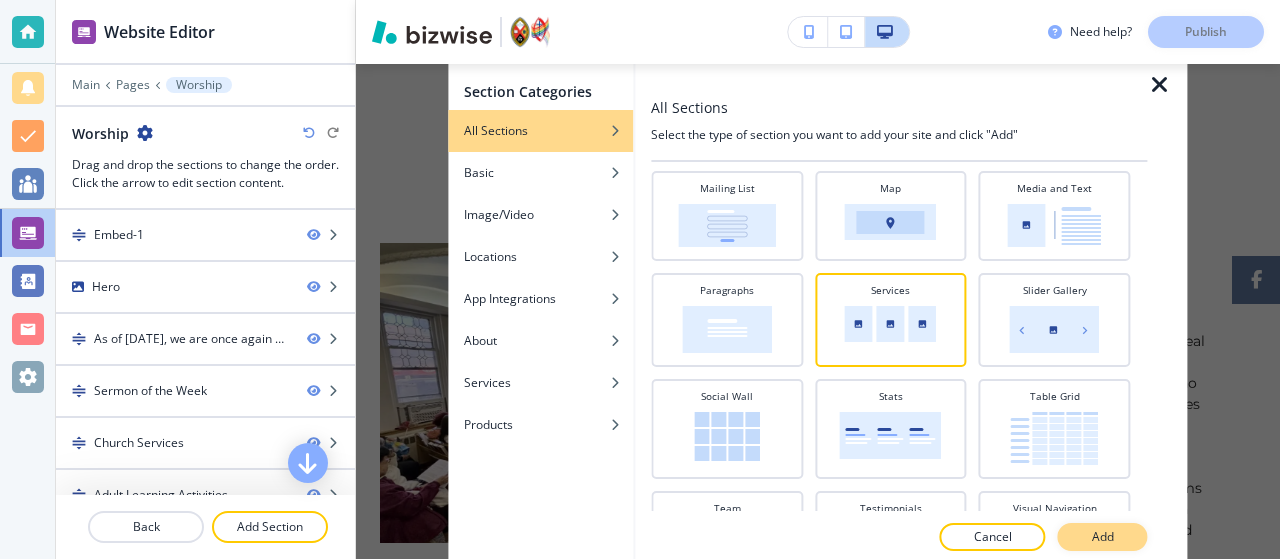 click on "Add" at bounding box center [1103, 537] 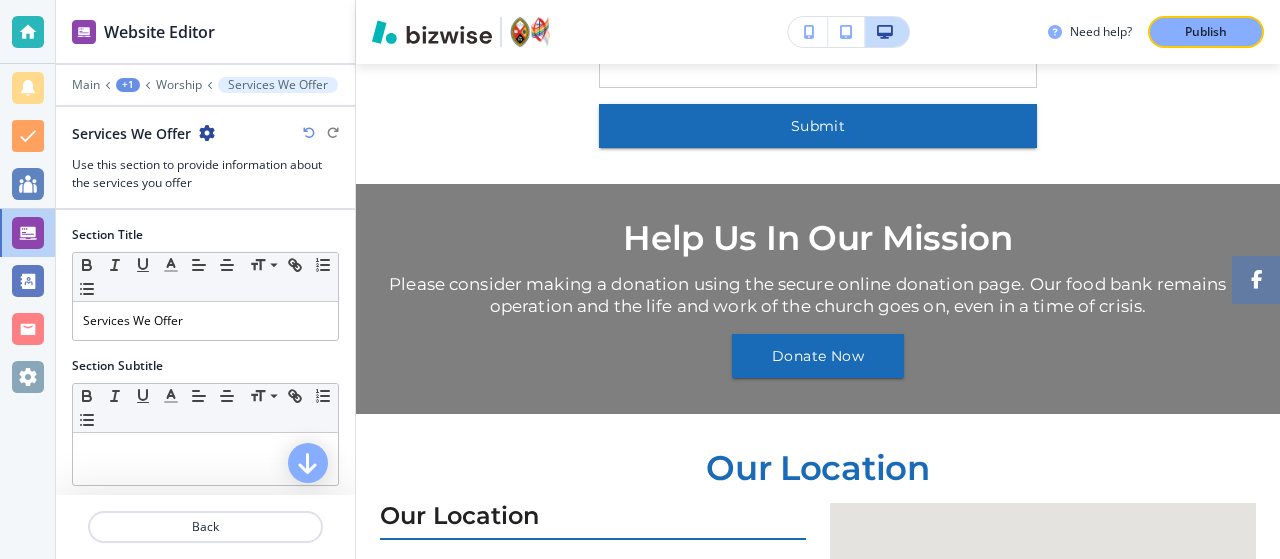 scroll, scrollTop: 5301, scrollLeft: 0, axis: vertical 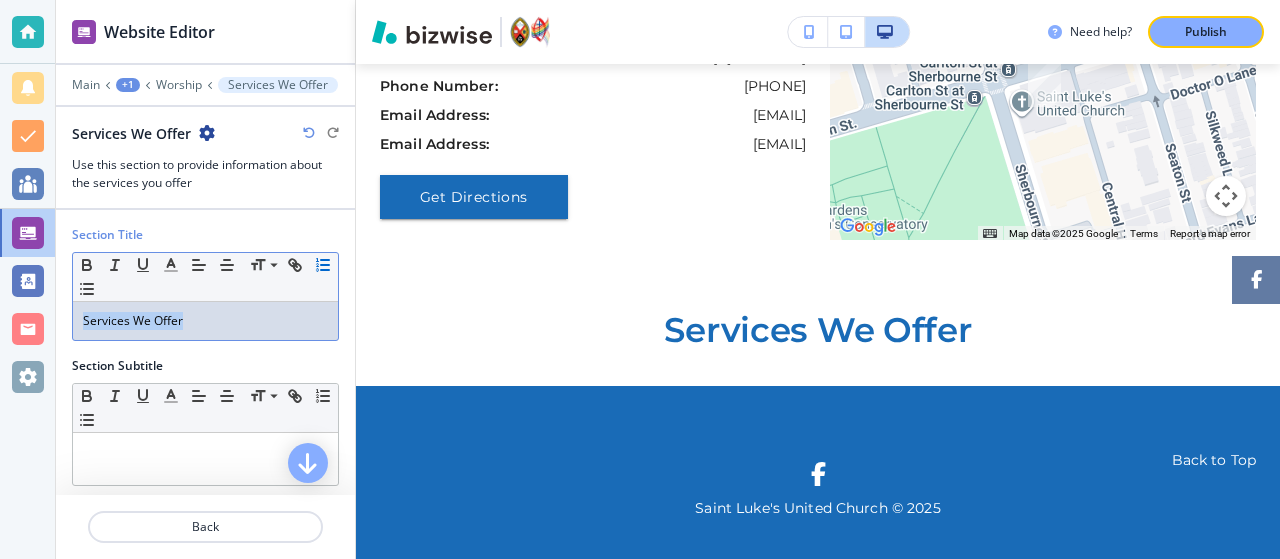 drag, startPoint x: 252, startPoint y: 323, endPoint x: 77, endPoint y: 290, distance: 178.08424 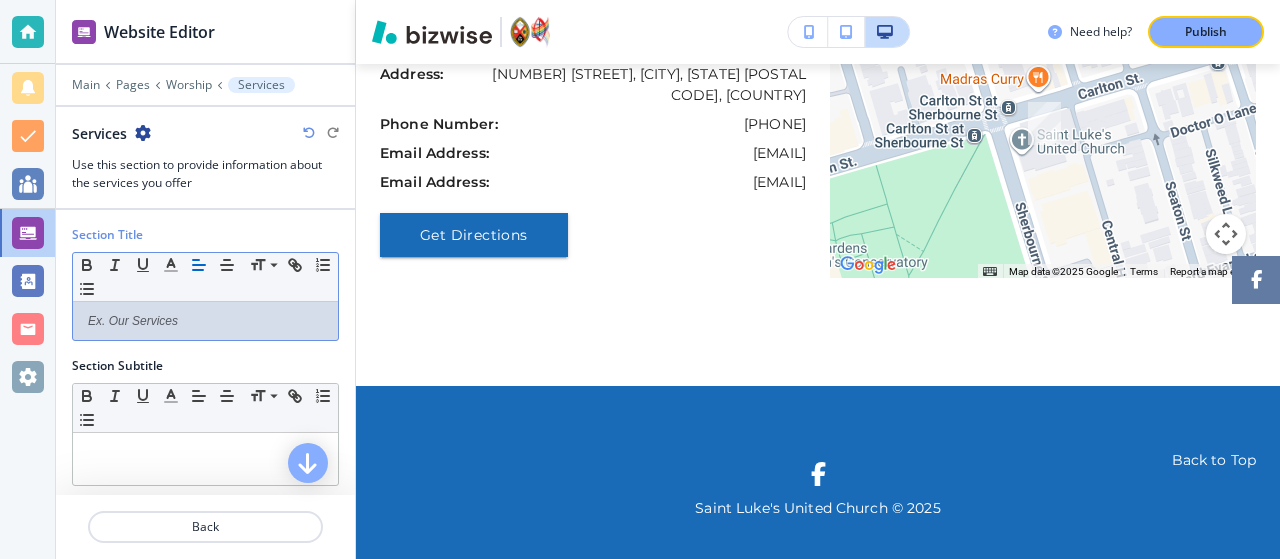 scroll, scrollTop: 5301, scrollLeft: 0, axis: vertical 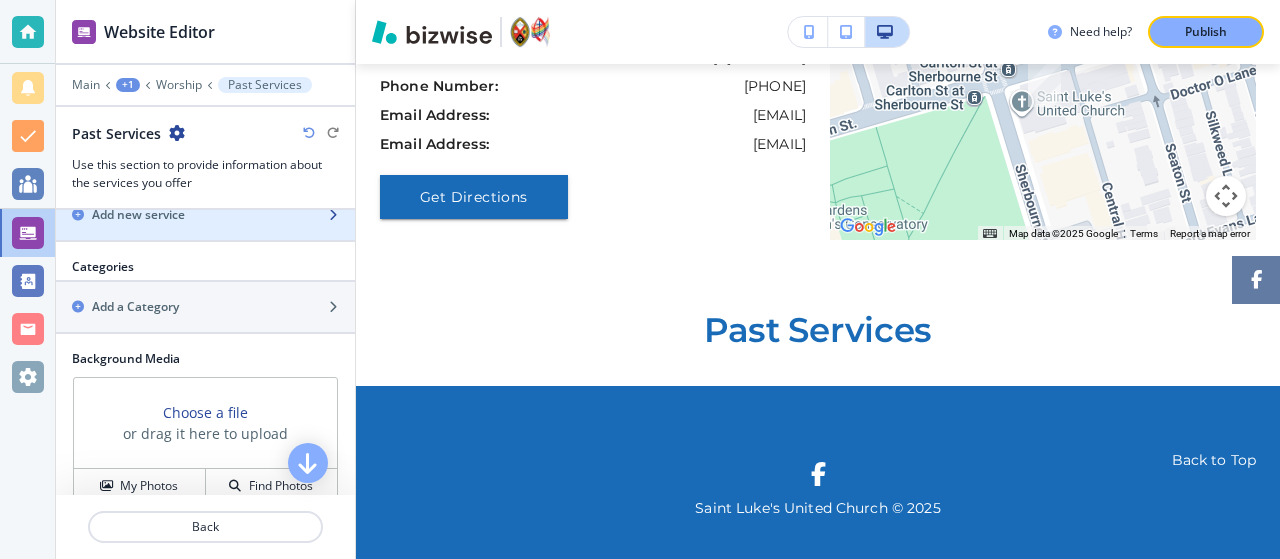 click at bounding box center [205, 232] 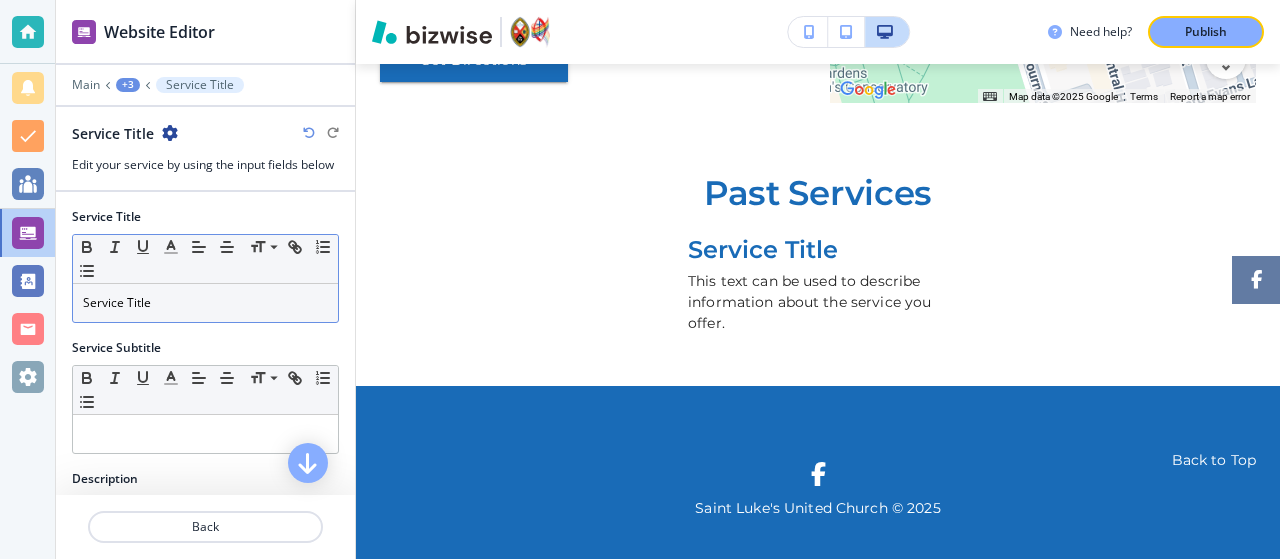 scroll, scrollTop: 5439, scrollLeft: 0, axis: vertical 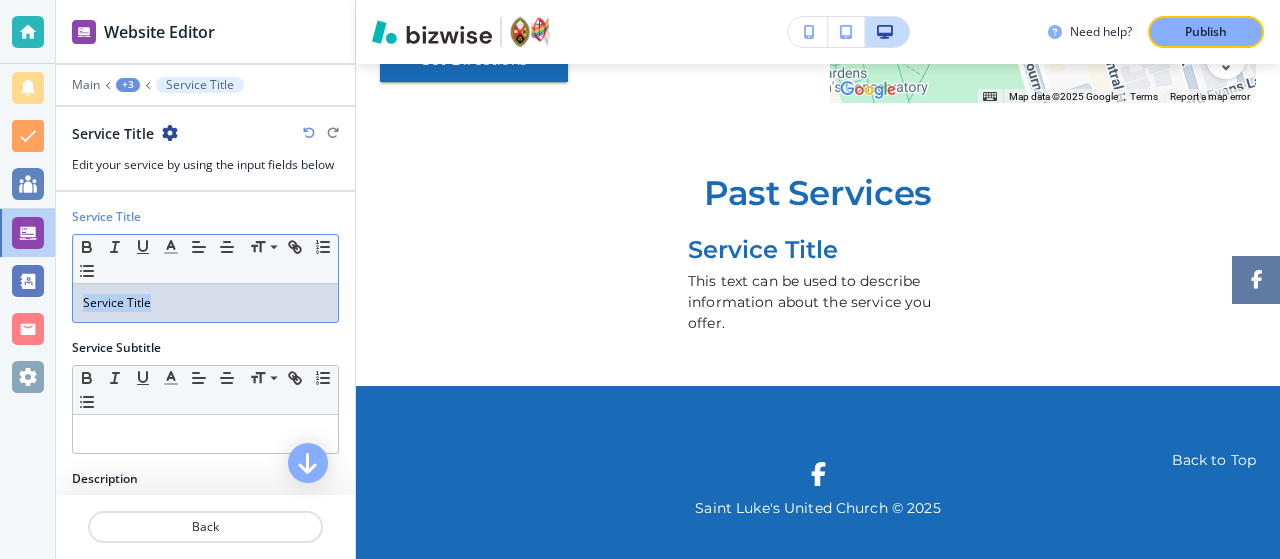 drag, startPoint x: 176, startPoint y: 290, endPoint x: 0, endPoint y: 261, distance: 178.3732 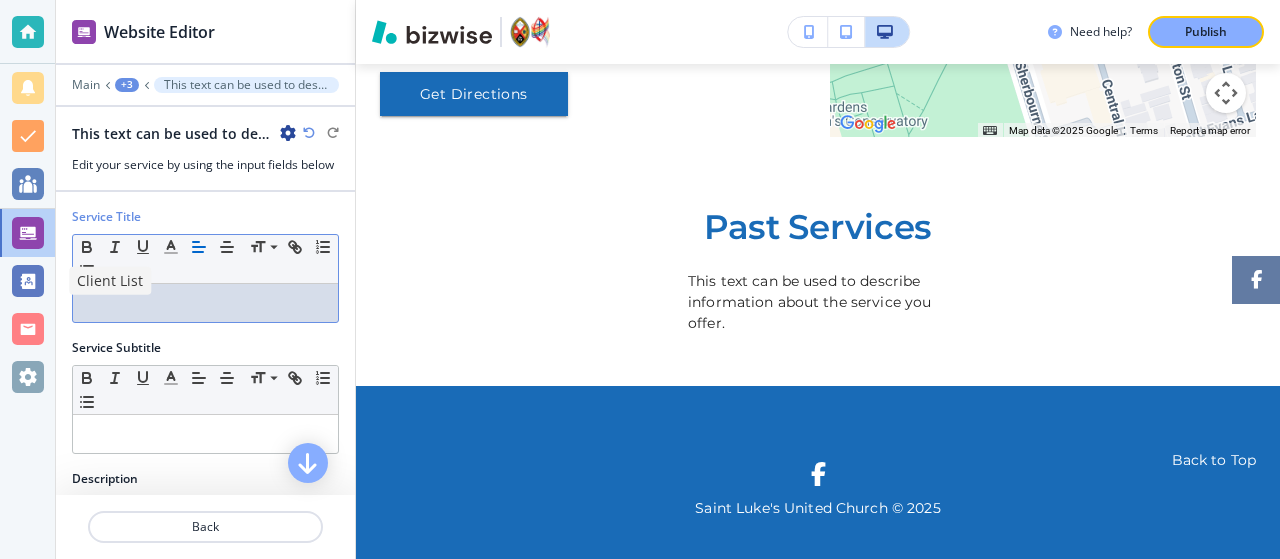 scroll, scrollTop: 5404, scrollLeft: 0, axis: vertical 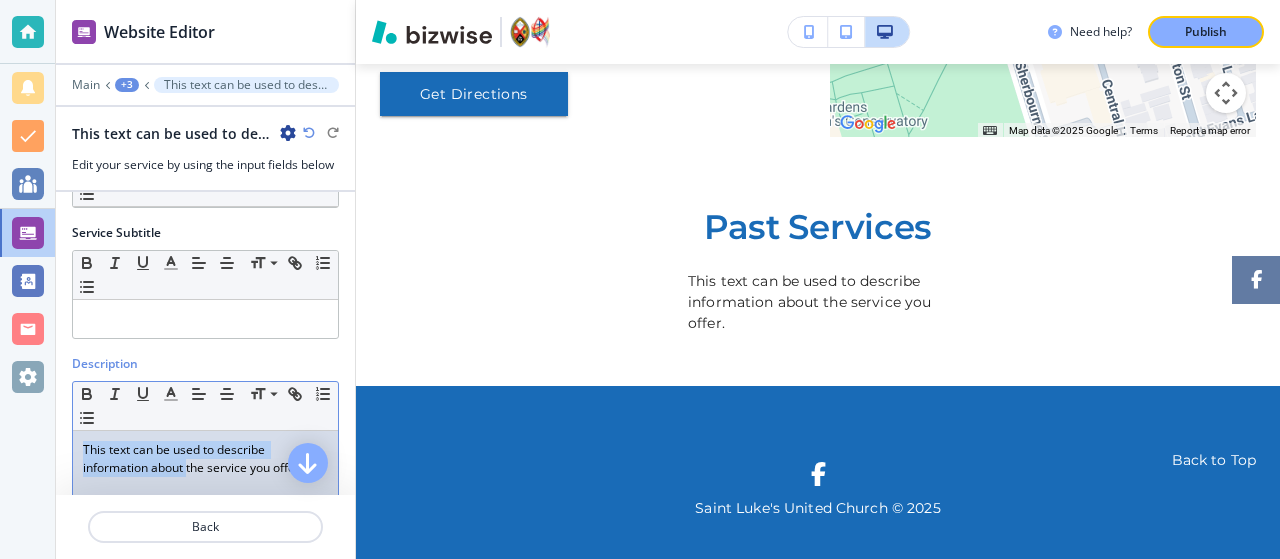 drag, startPoint x: 190, startPoint y: 367, endPoint x: 6, endPoint y: 175, distance: 265.9323 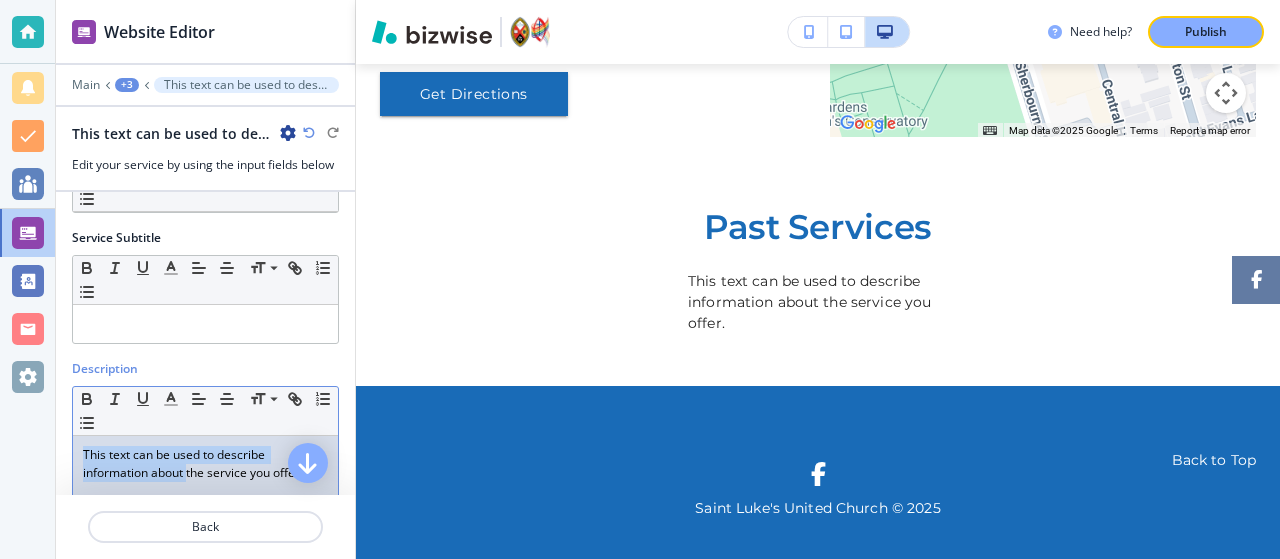 click on "Website Editor Main +3 This text can be used to describe information about the service you offer. This text can be used to describe information about the service you offer. Edit your service by using the input fields below Service Title Small Normal Large Huge Service Subtitle Small Normal Large Huge Description Small Normal Large Huge This text can be used to describe information about the service you offer. Media Choose a file or drag it here to upload My Photos Find Photos Button Select Button Type Telephone External Link Social Media Email File Sharing Internal Link Back Need help? Publish Edit Facebook Edit Edit Church Services Email Our Minister Edit Edit Sermon of the Week [MONTH] 6th 2025: Sermon by Rev. [LAST] [LAST] : God is Love Edit Church Services Music" at bounding box center (640, 279) 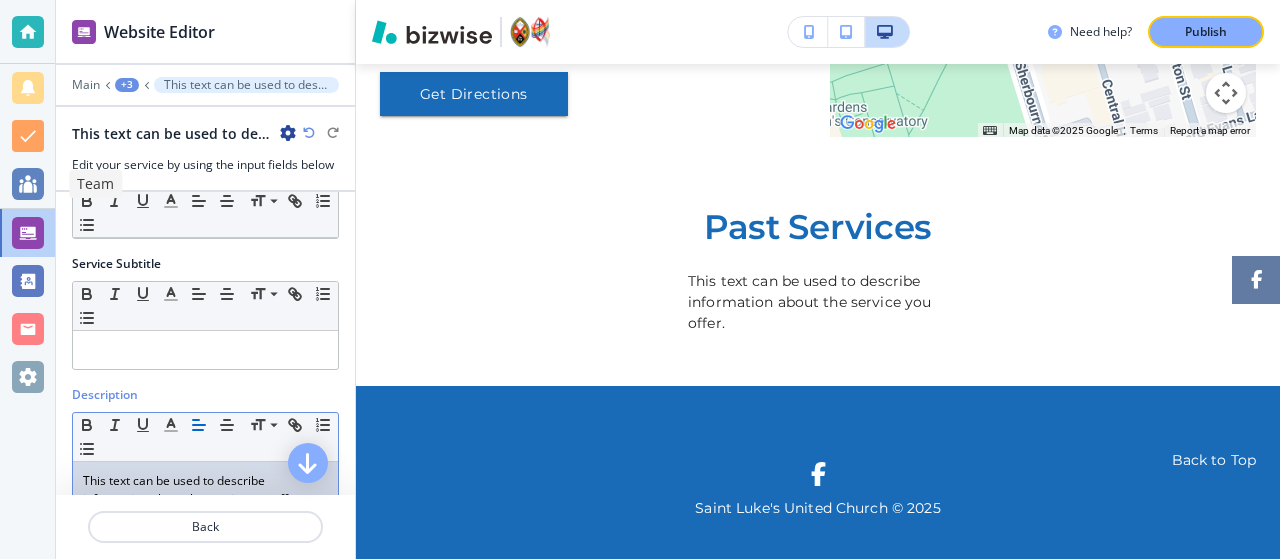 scroll, scrollTop: 5362, scrollLeft: 0, axis: vertical 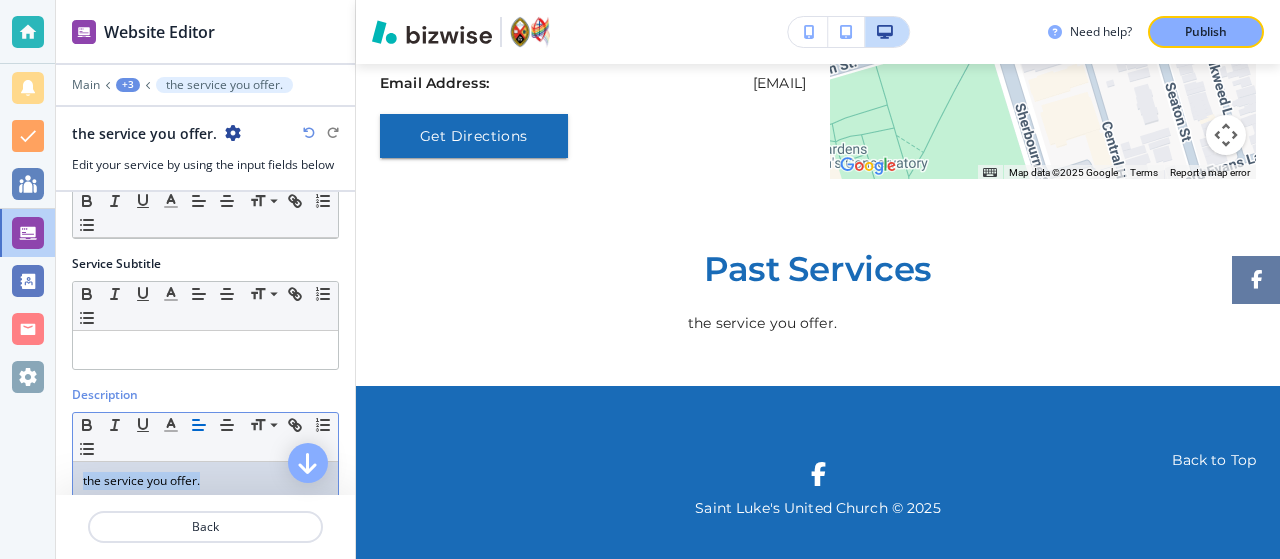 drag, startPoint x: 232, startPoint y: 470, endPoint x: 0, endPoint y: 435, distance: 234.62523 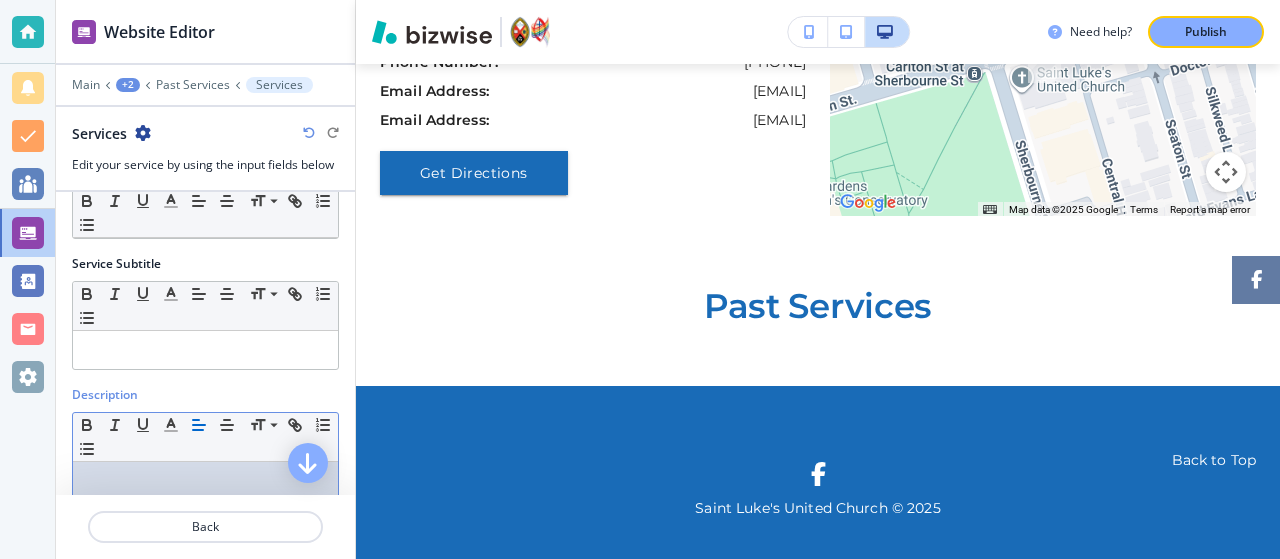 scroll, scrollTop: 5325, scrollLeft: 0, axis: vertical 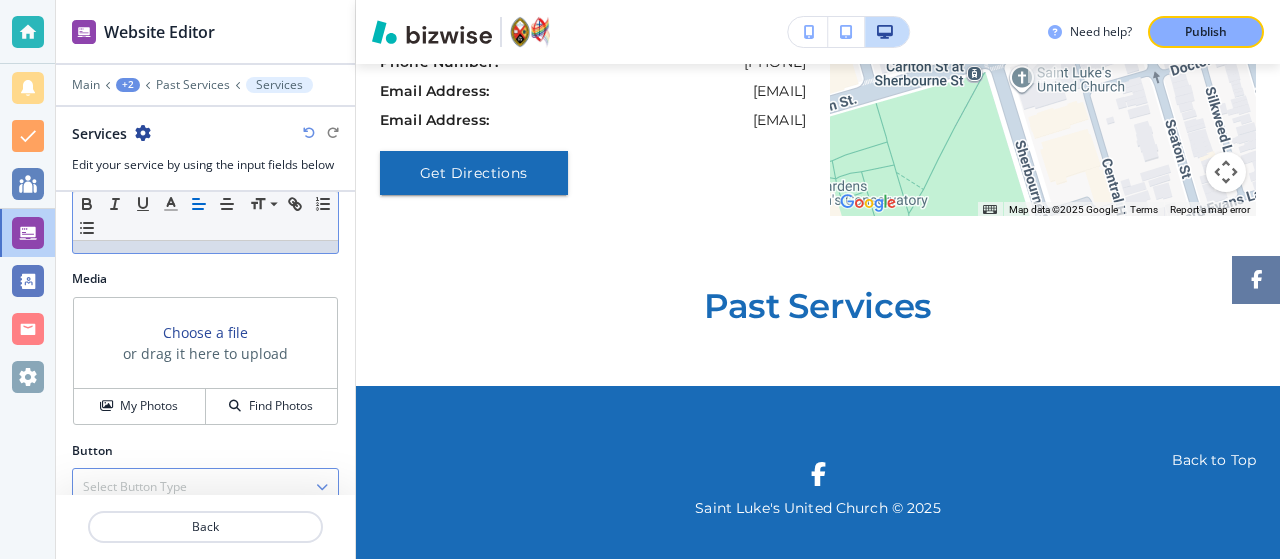 click on "Select Button Type" at bounding box center (205, 487) 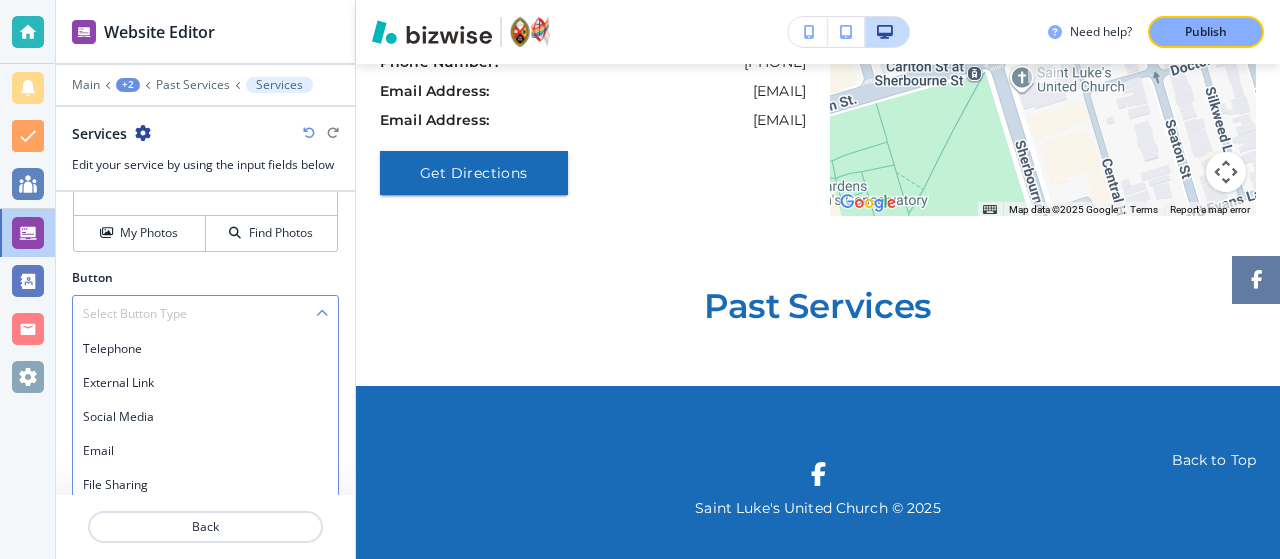 scroll, scrollTop: 761, scrollLeft: 0, axis: vertical 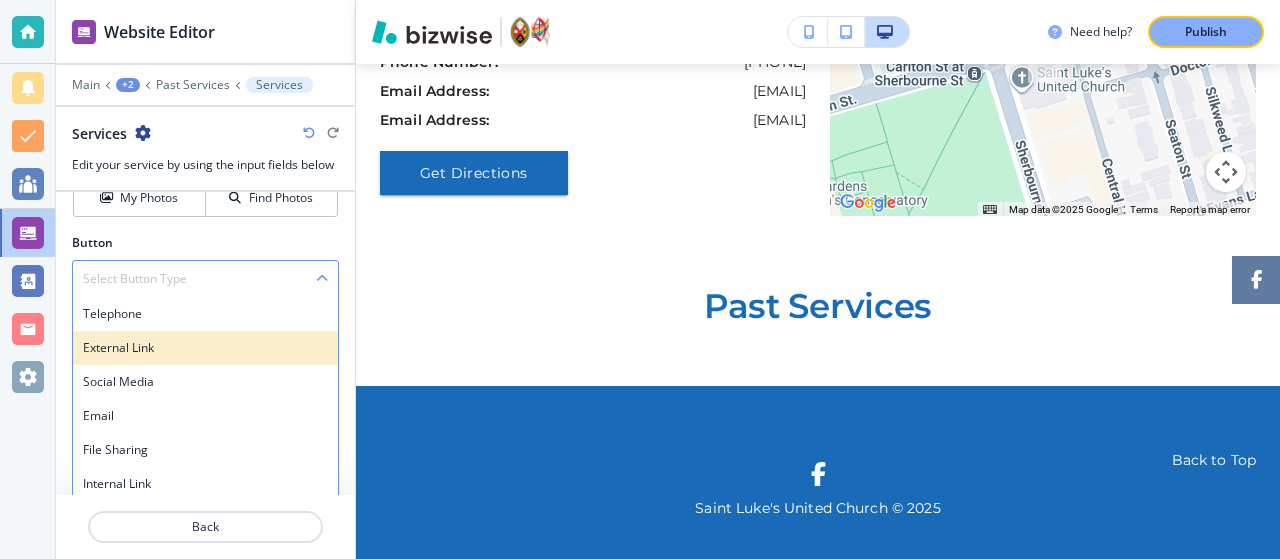 click on "External Link" at bounding box center (205, 314) 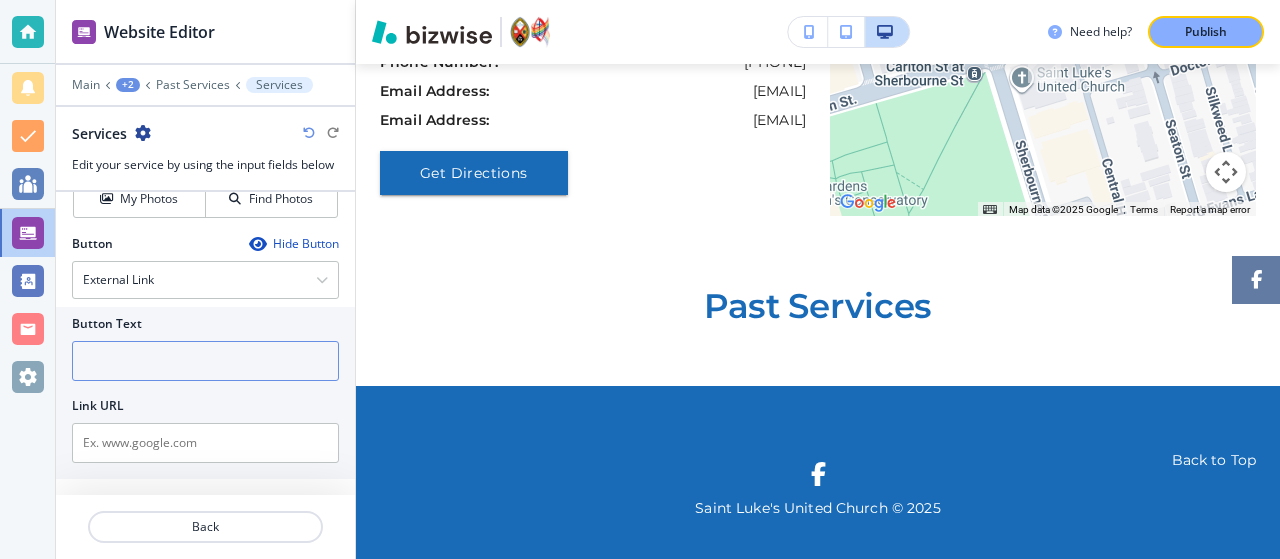 click at bounding box center [205, 361] 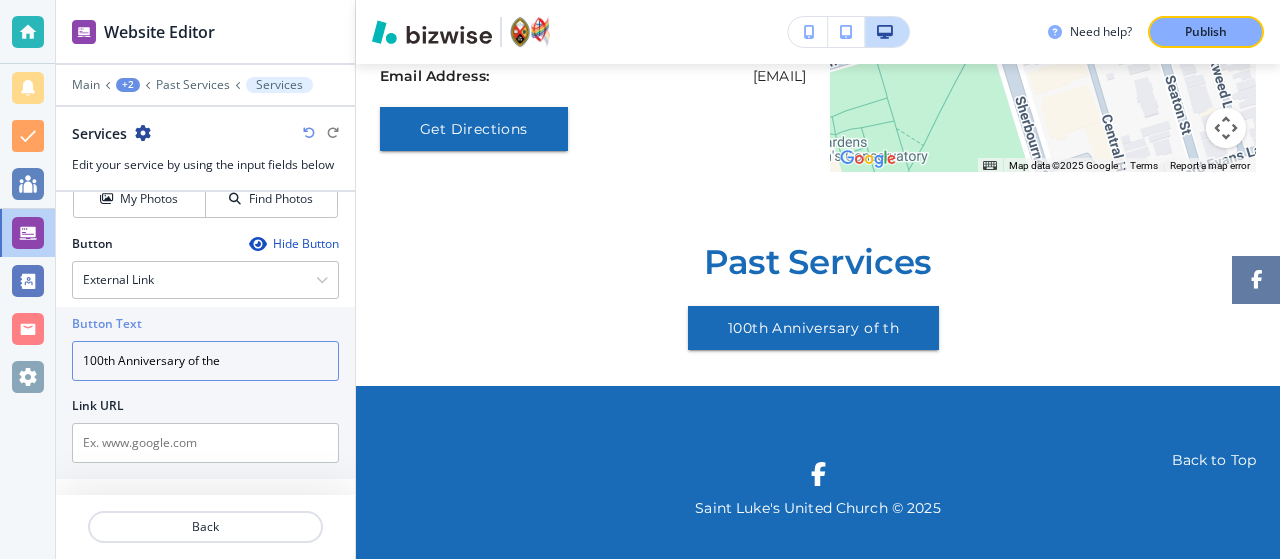 scroll, scrollTop: 5394, scrollLeft: 0, axis: vertical 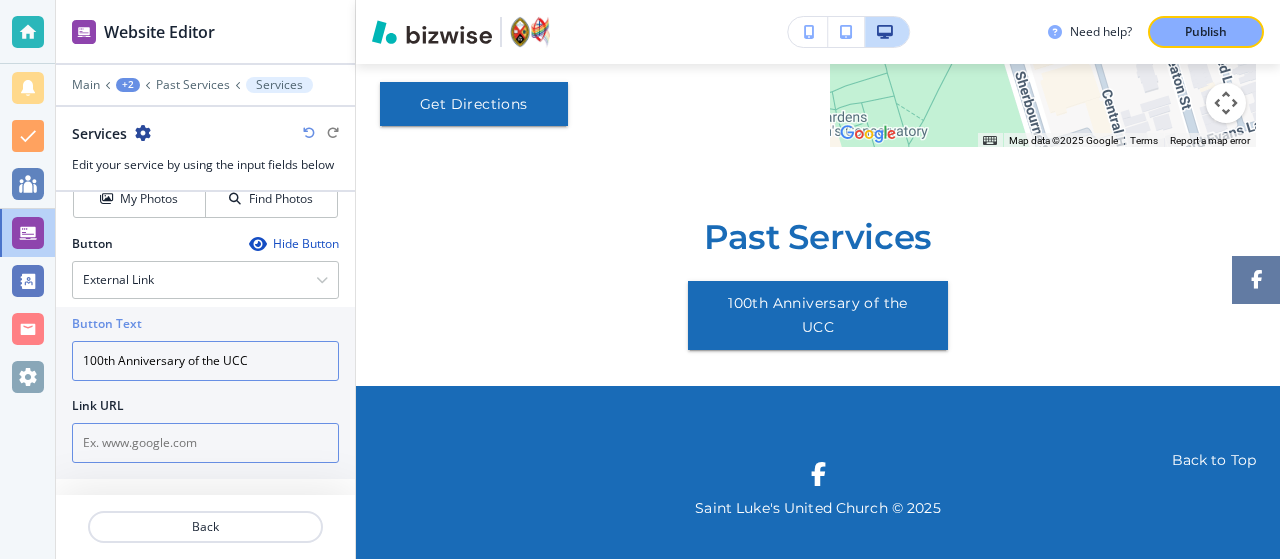 type on "100th Anniversary of the UCC" 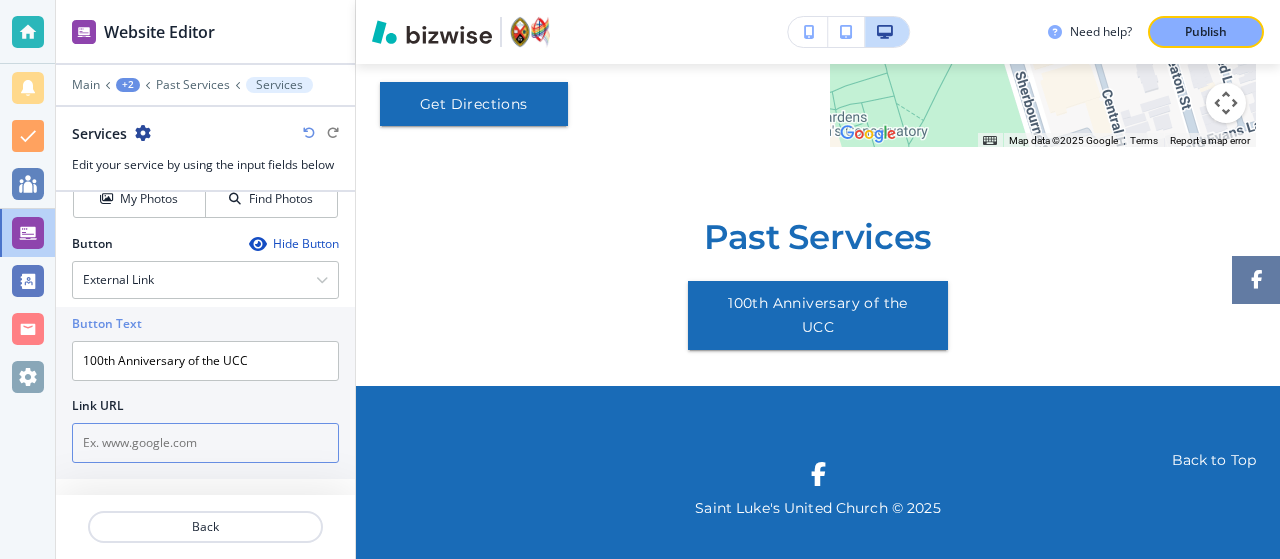 click at bounding box center (205, 361) 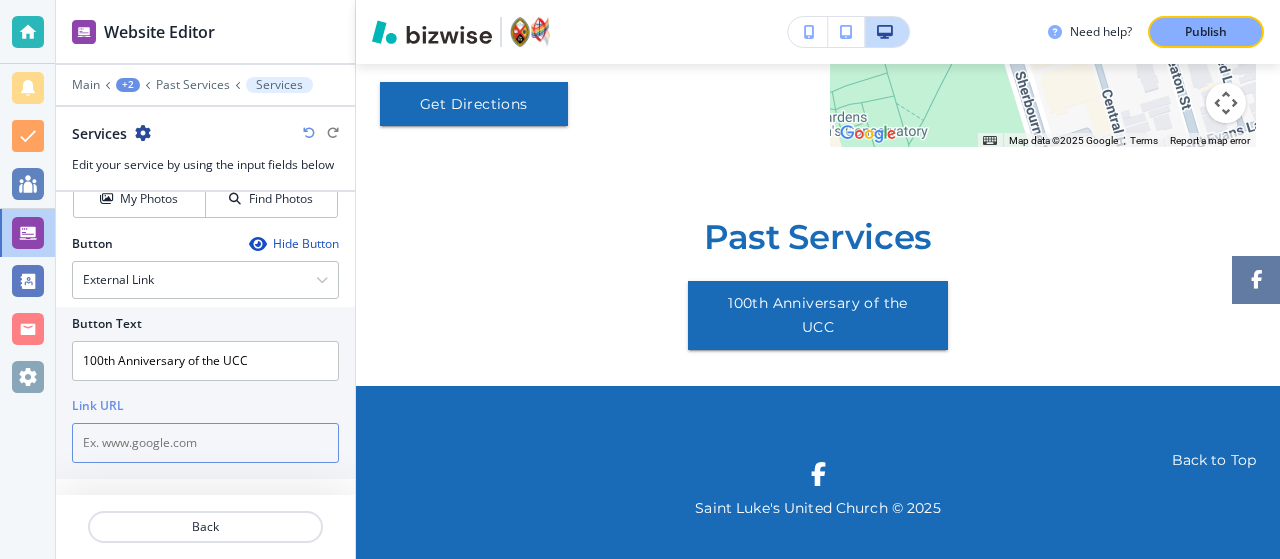 paste on "https://www.youtube.com/watch?v=ftQS0HVxRoo&t=561s" 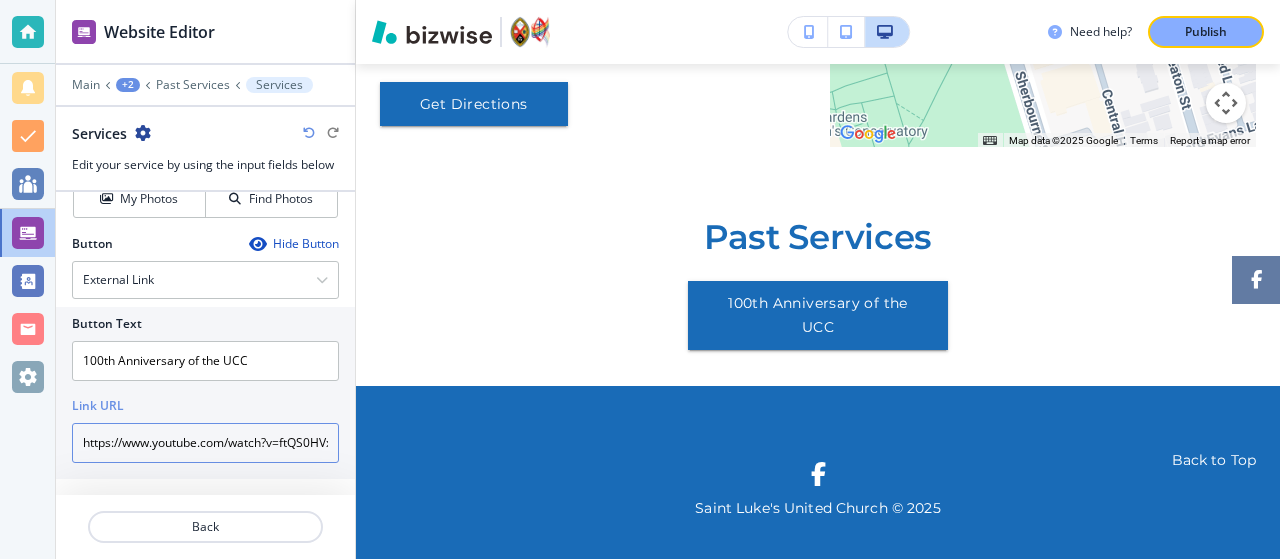 scroll, scrollTop: 0, scrollLeft: 92, axis: horizontal 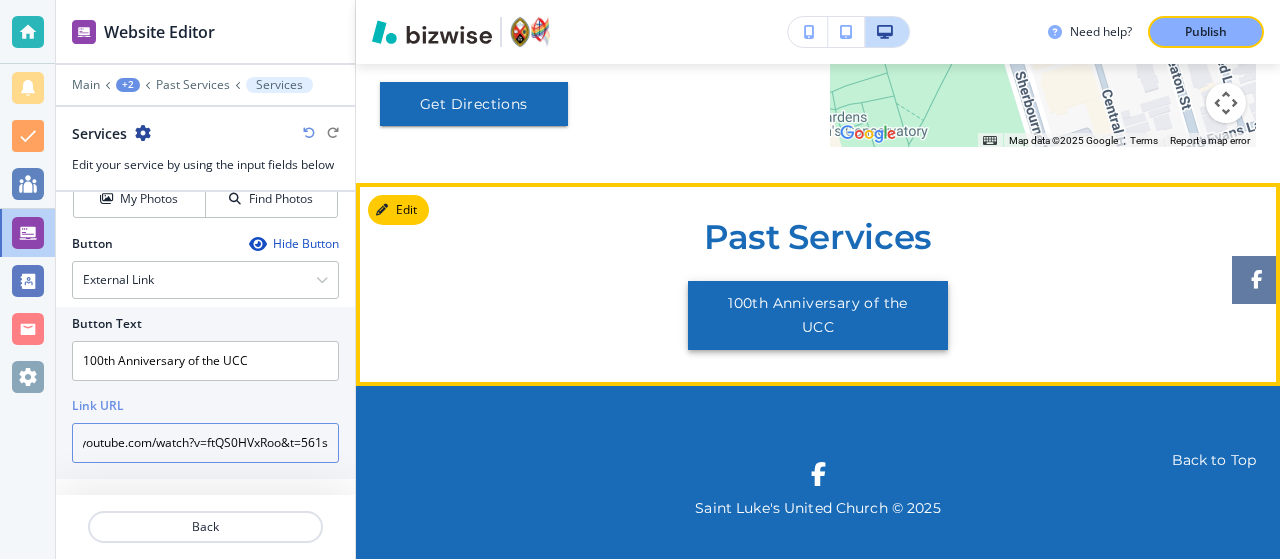 type on "https://www.youtube.com/watch?v=ftQS0HVxRoo&t=561s" 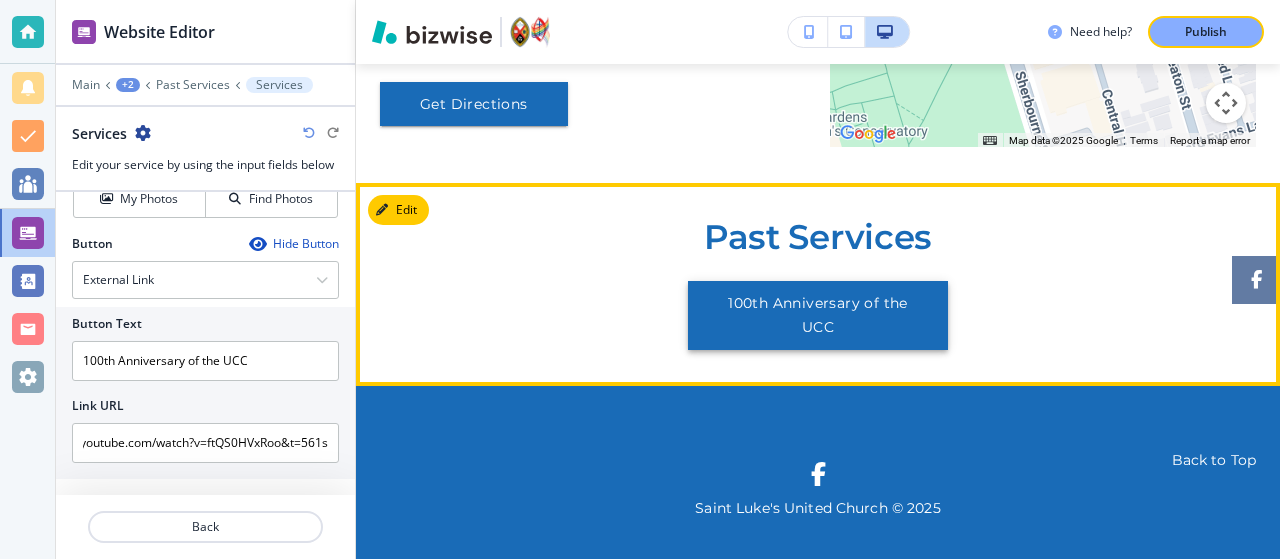 click on "100th Anniversary of the UCC" at bounding box center (818, 315) 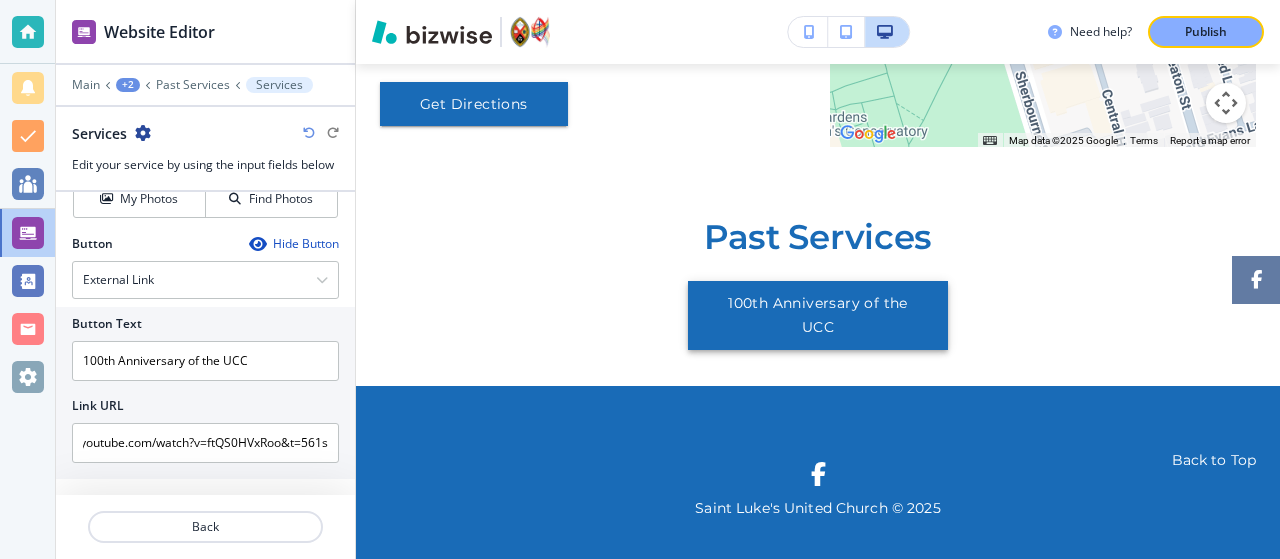 scroll, scrollTop: 0, scrollLeft: 0, axis: both 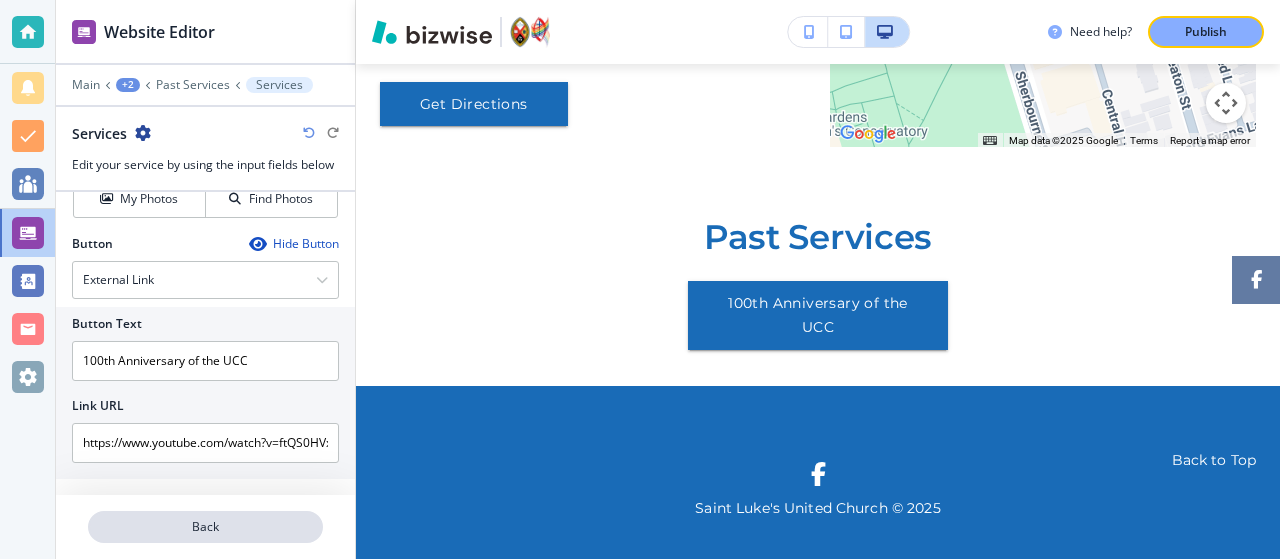click on "Back" at bounding box center (205, 527) 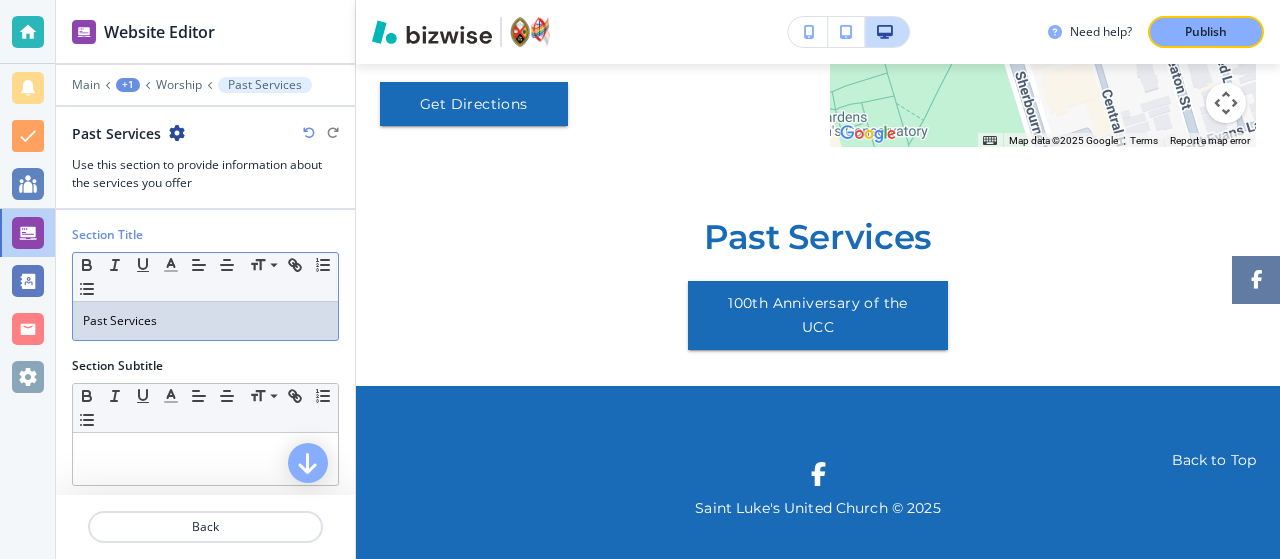 click on "Past Services" at bounding box center (205, 321) 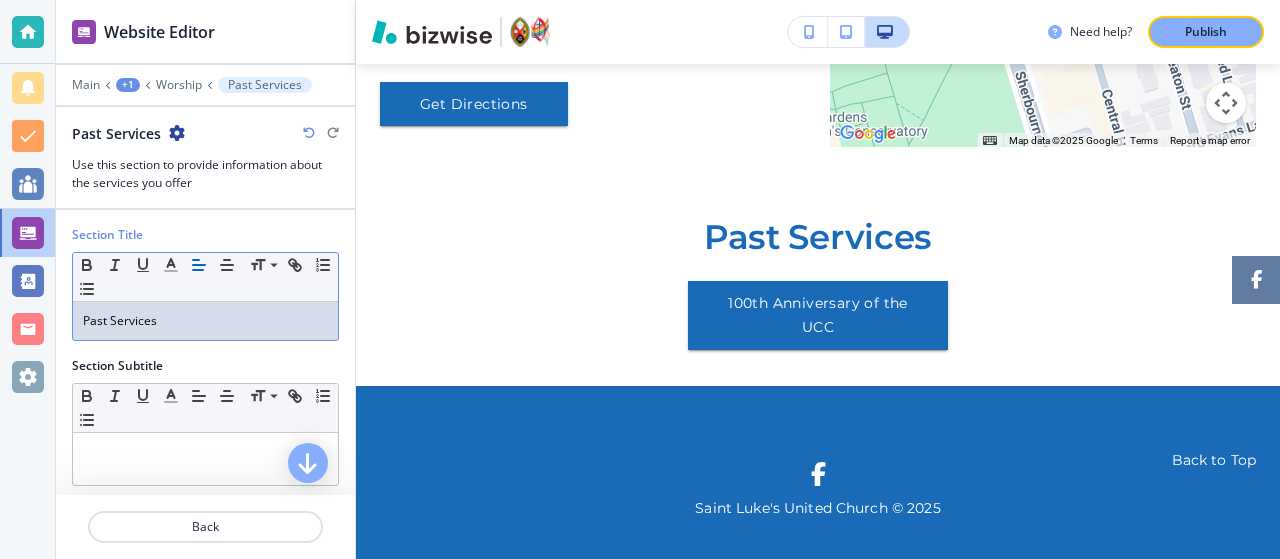 click on "Past Services" at bounding box center (205, 321) 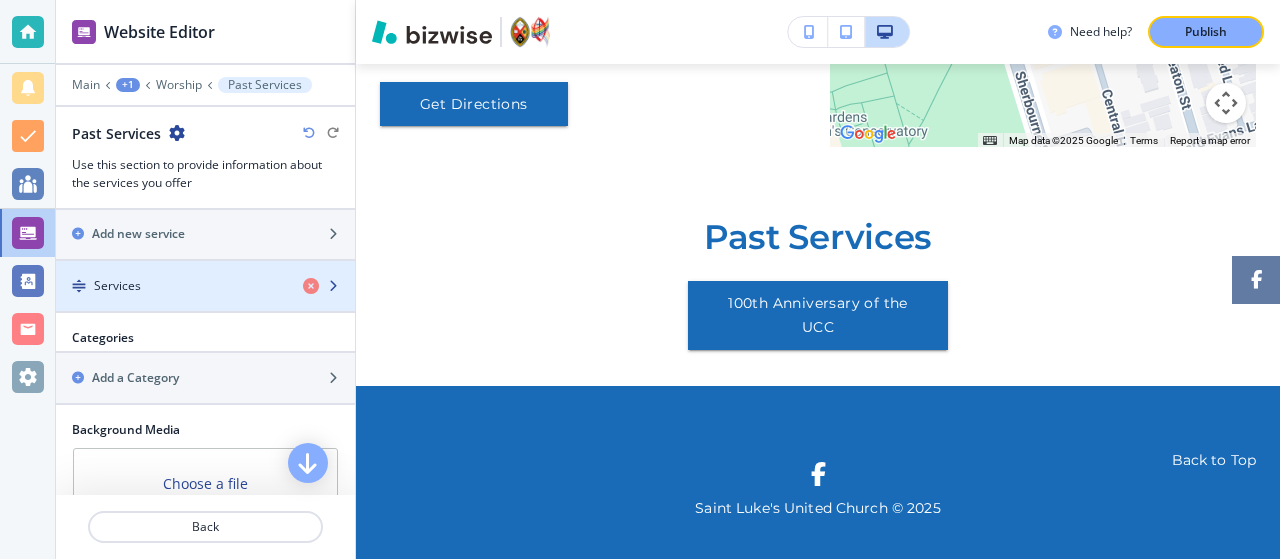 scroll, scrollTop: 660, scrollLeft: 0, axis: vertical 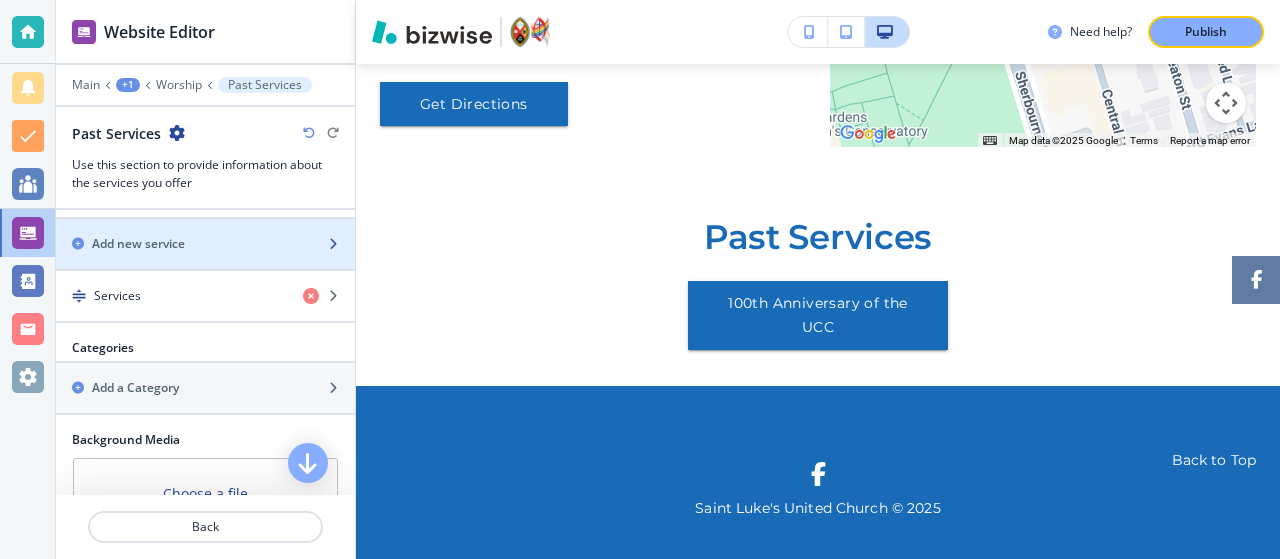 click on "Add new service" at bounding box center [138, 244] 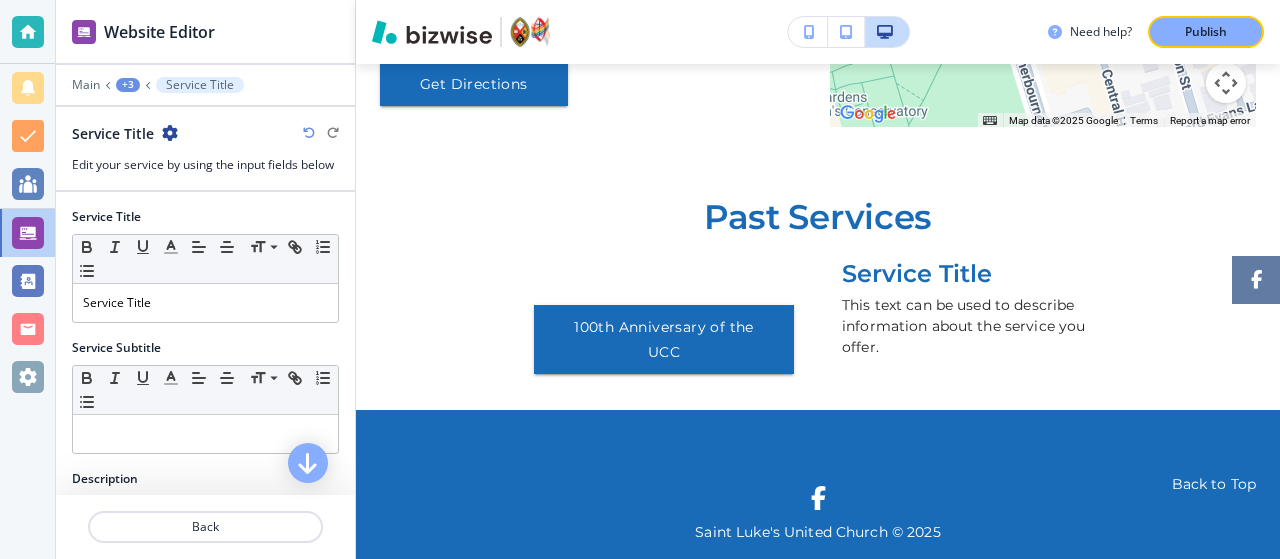 scroll, scrollTop: 5439, scrollLeft: 0, axis: vertical 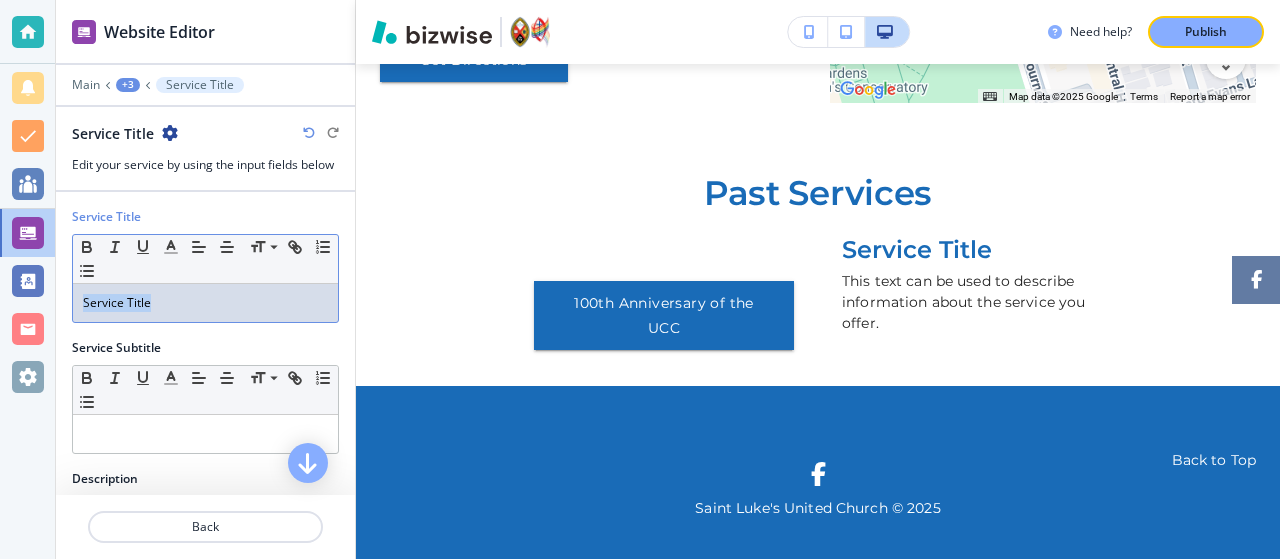 drag, startPoint x: 168, startPoint y: 297, endPoint x: 0, endPoint y: 155, distance: 219.97273 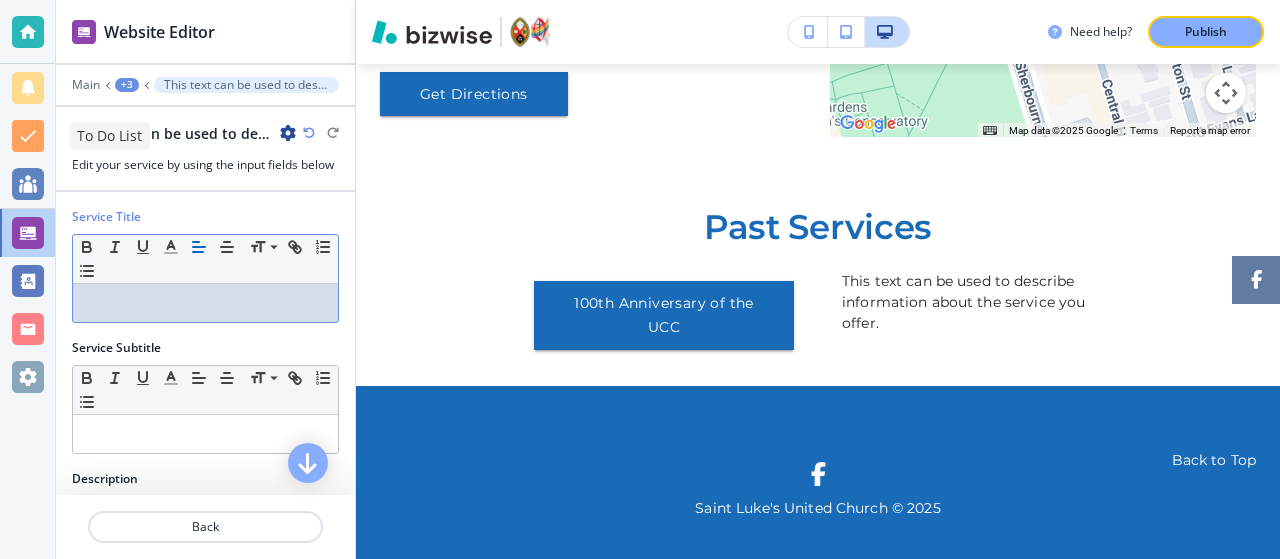 scroll, scrollTop: 5404, scrollLeft: 0, axis: vertical 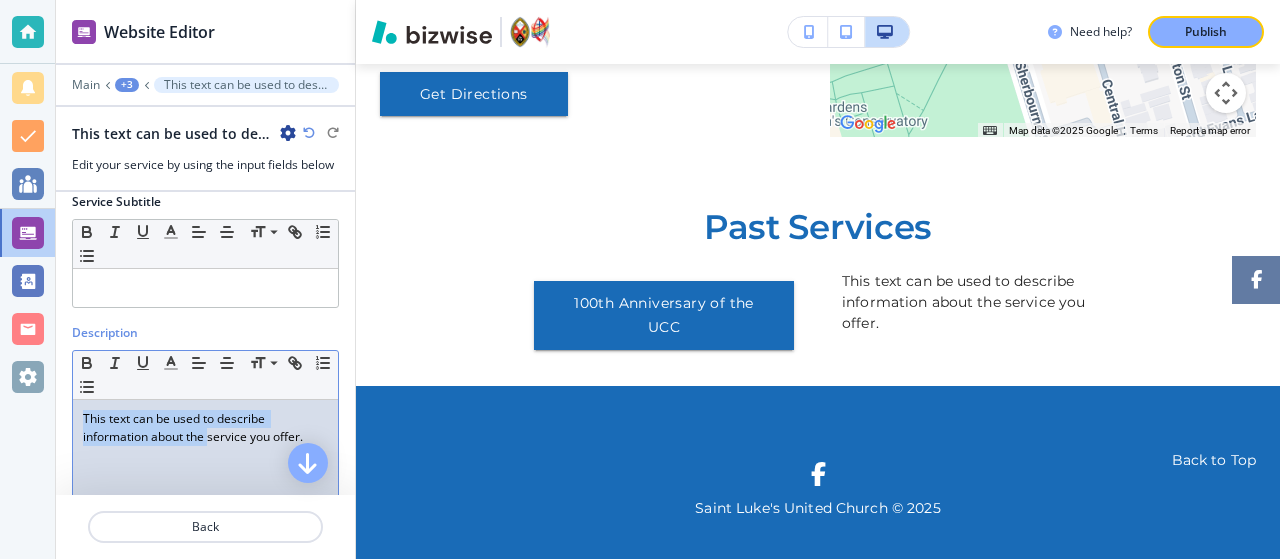 drag, startPoint x: 209, startPoint y: 459, endPoint x: 0, endPoint y: 256, distance: 291.3589 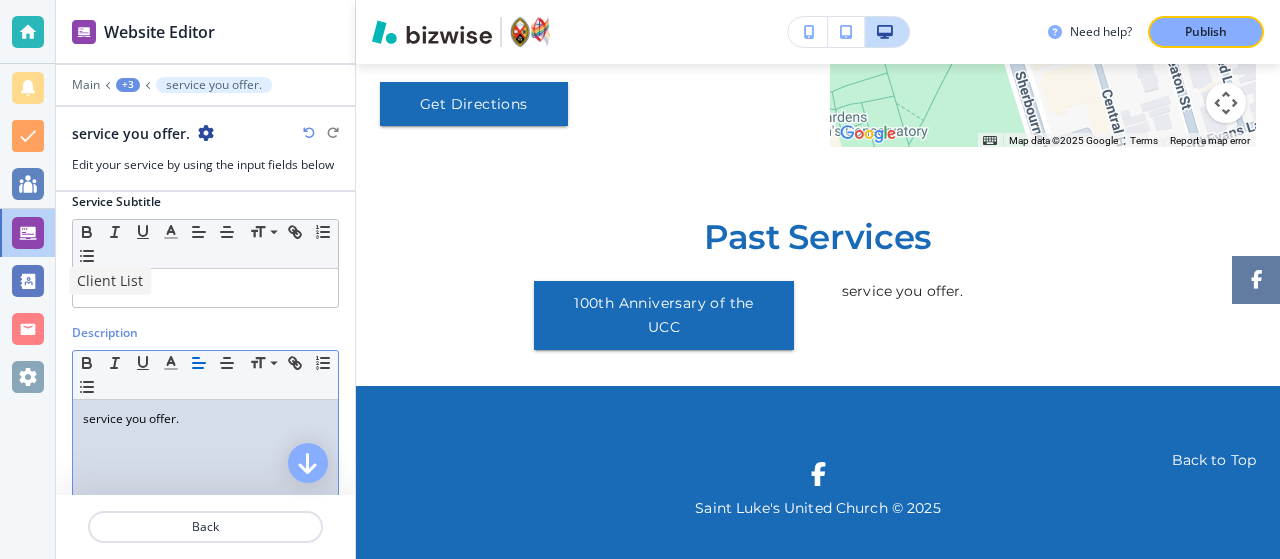 scroll, scrollTop: 5394, scrollLeft: 0, axis: vertical 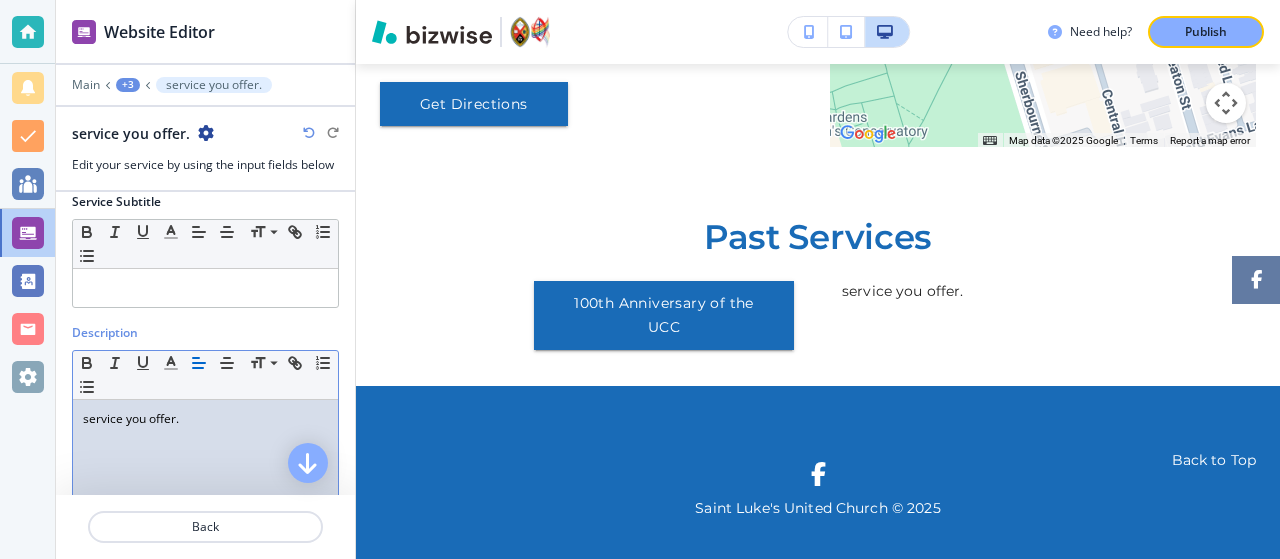 drag, startPoint x: 204, startPoint y: 434, endPoint x: 32, endPoint y: 343, distance: 194.58931 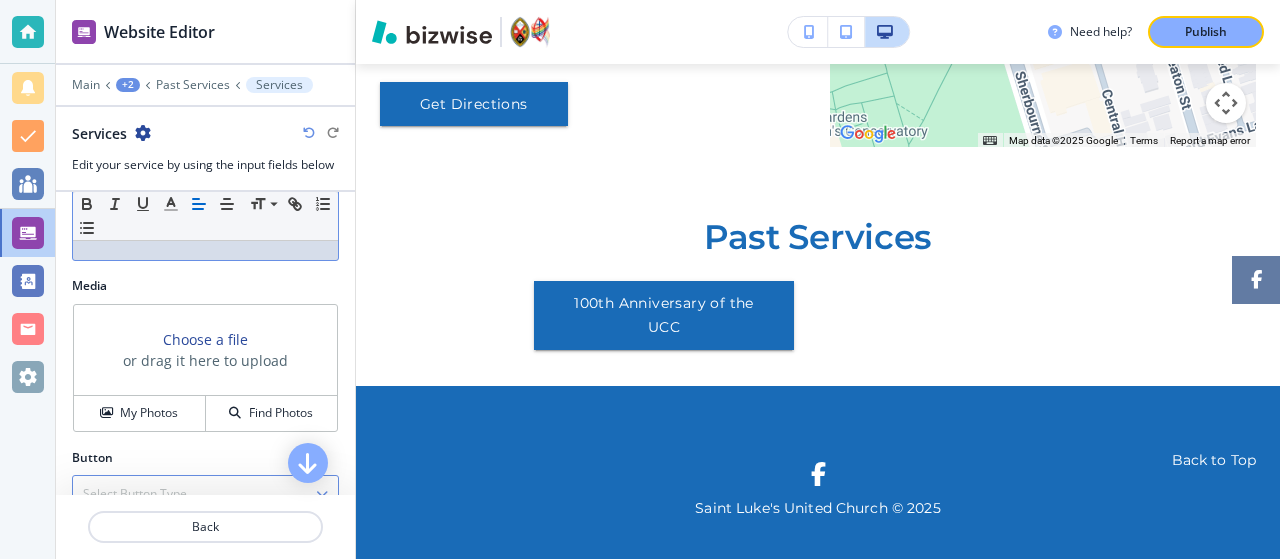 click on "Select Button Type Telephone External Link Social Media Email File Sharing Internal Link" at bounding box center [205, 494] 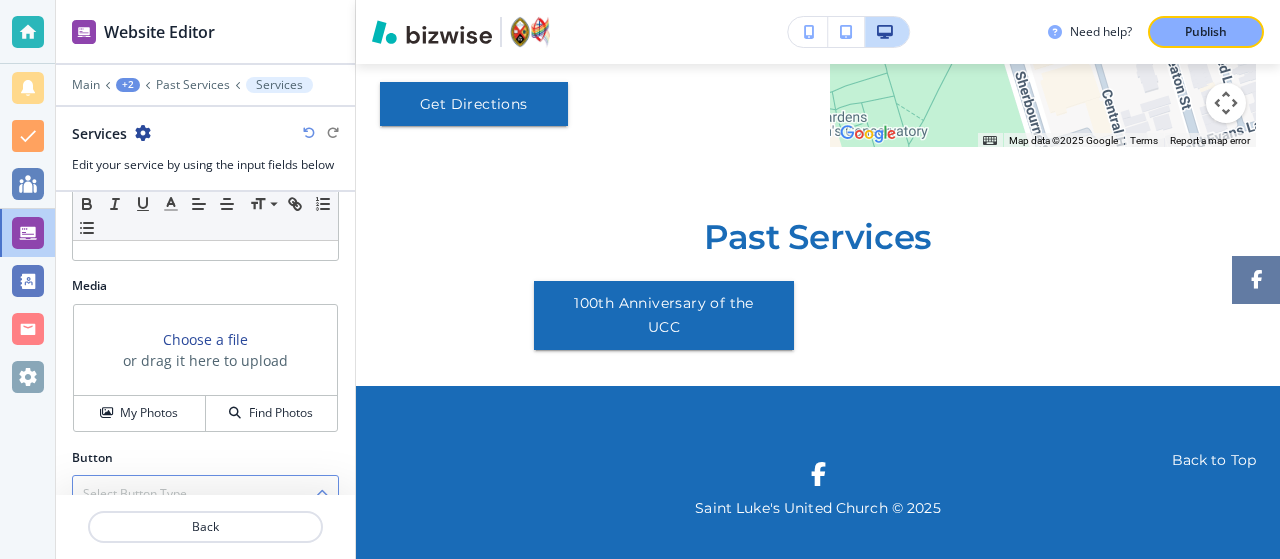 scroll, scrollTop: 726, scrollLeft: 0, axis: vertical 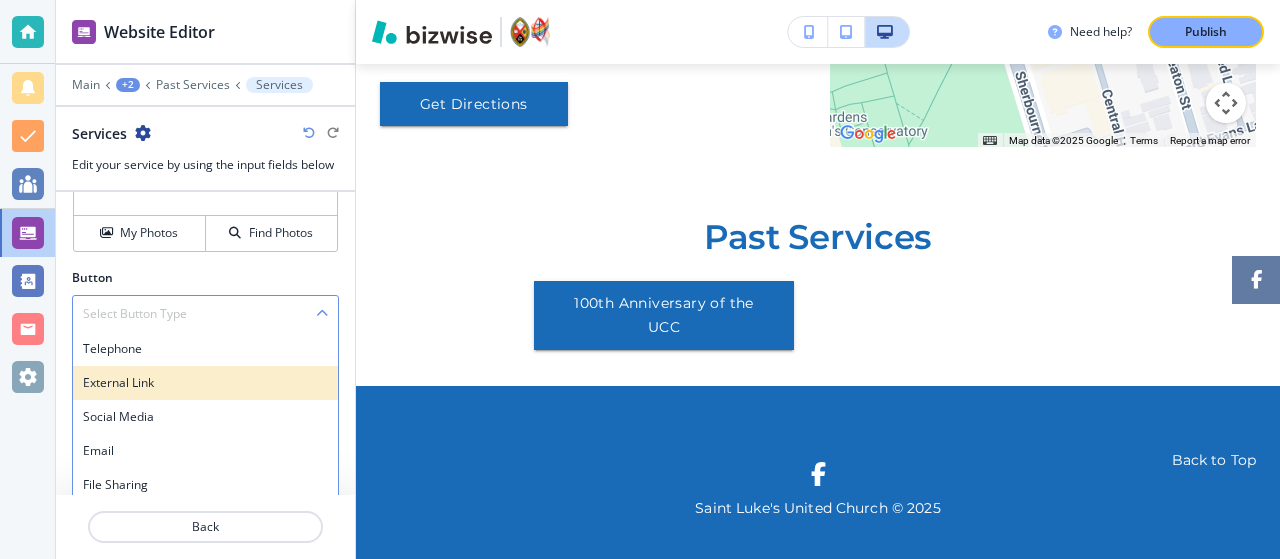 click on "External Link" at bounding box center [205, 349] 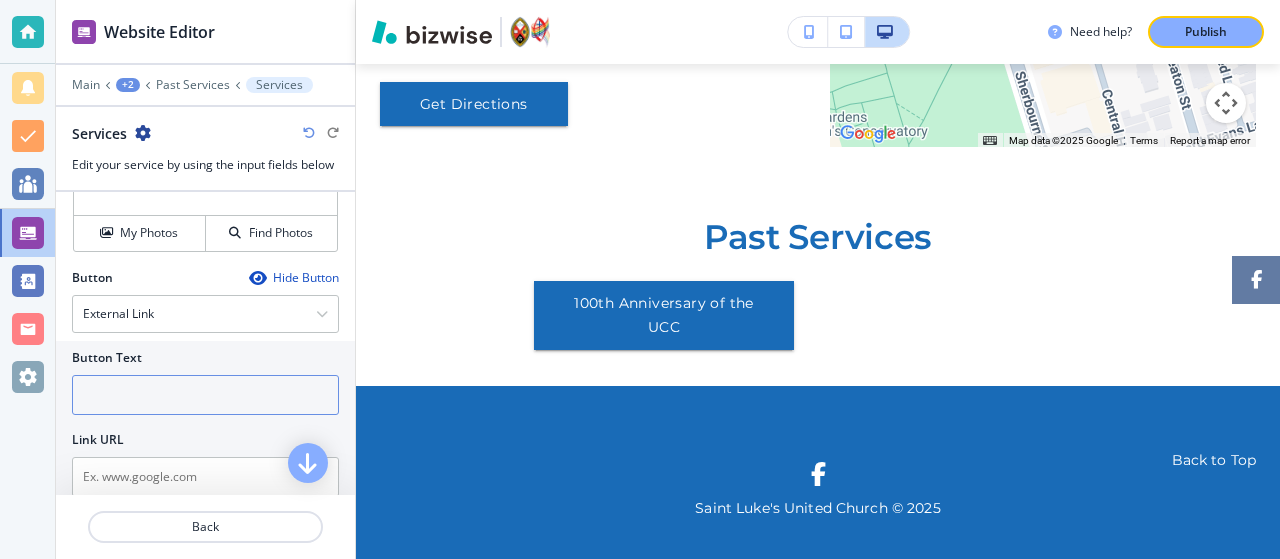 click at bounding box center [205, 395] 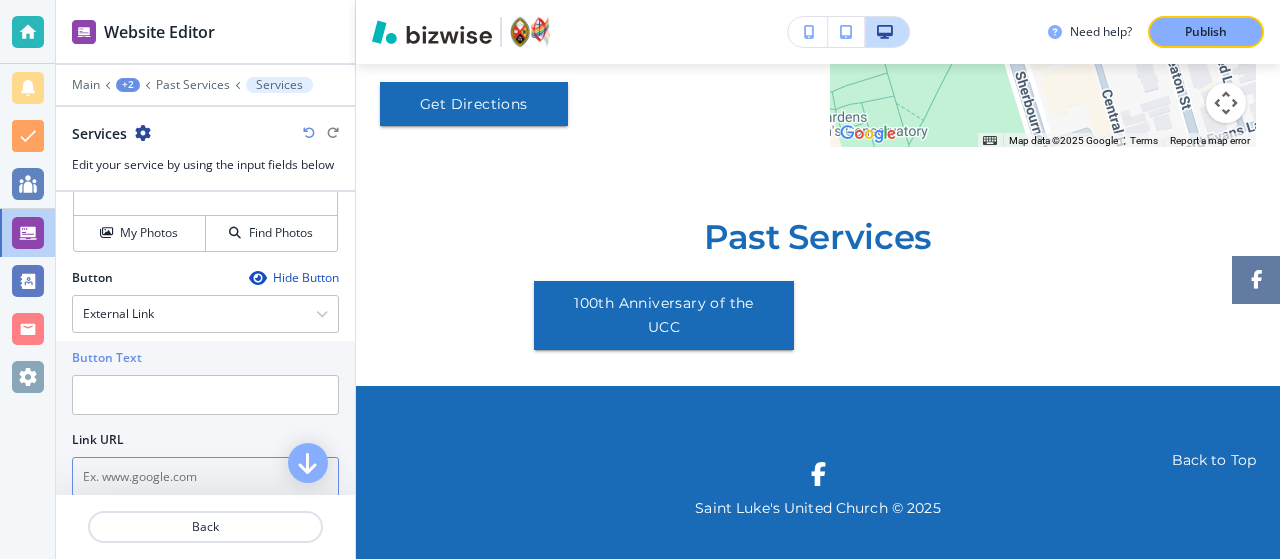 click at bounding box center [205, 395] 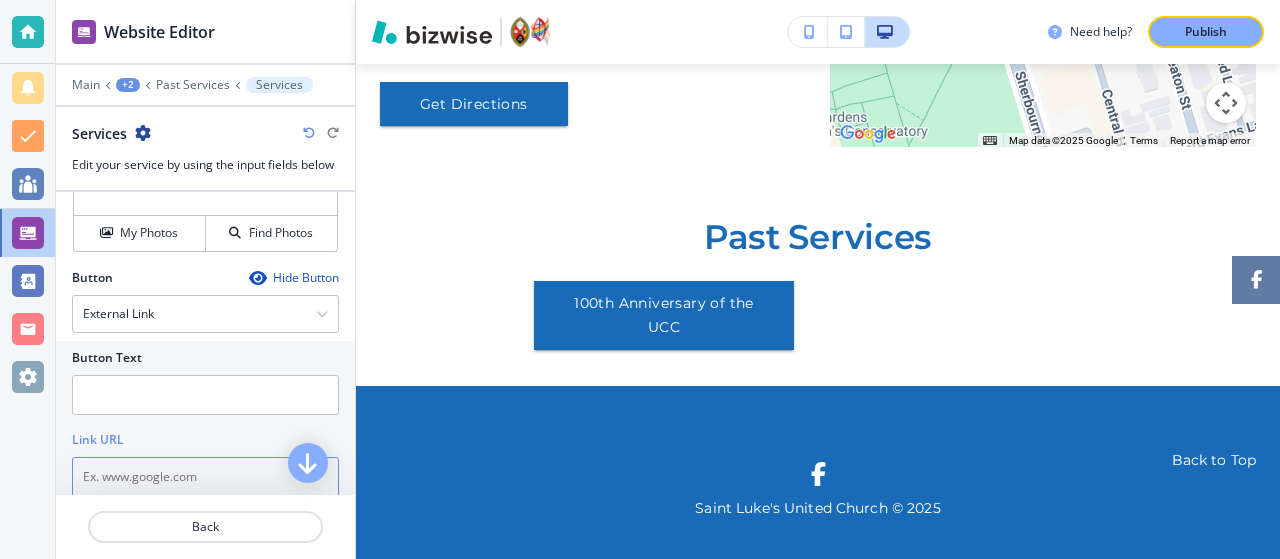 paste on "https://www.youtube.com/watch?v=qXj0iGB7uDo&t=472s" 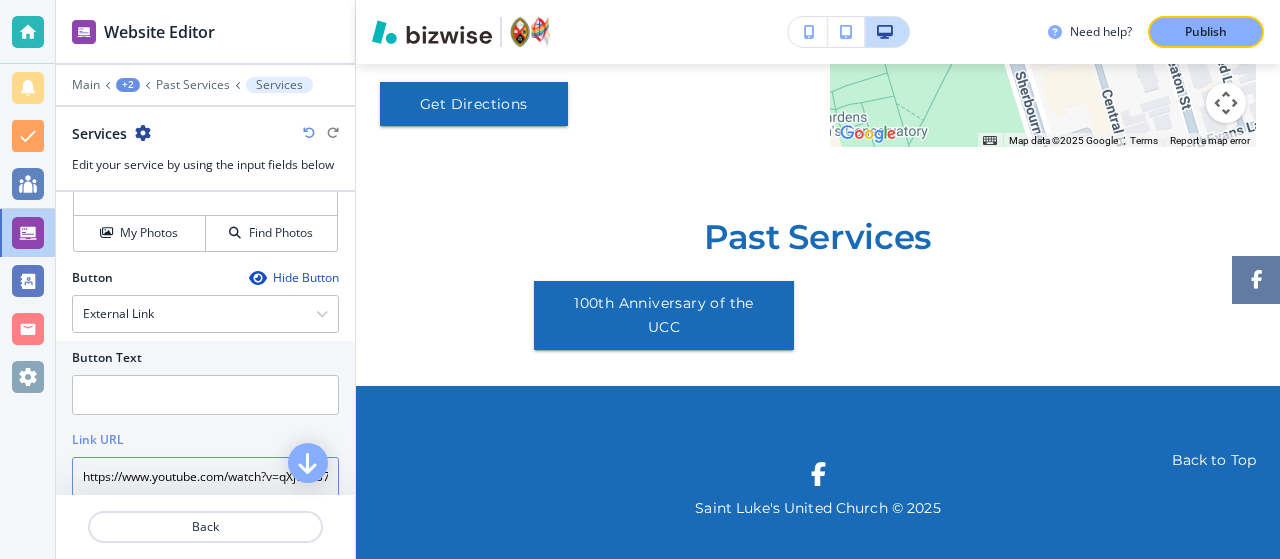 scroll, scrollTop: 0, scrollLeft: 90, axis: horizontal 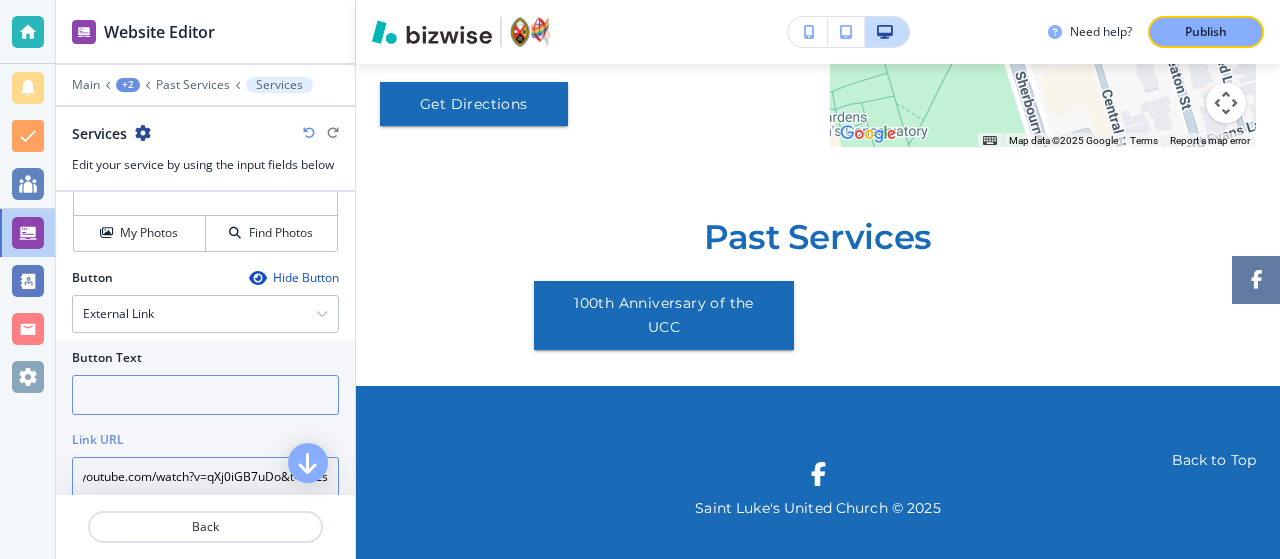 type on "https://www.youtube.com/watch?v=qXj0iGB7uDo&t=472s" 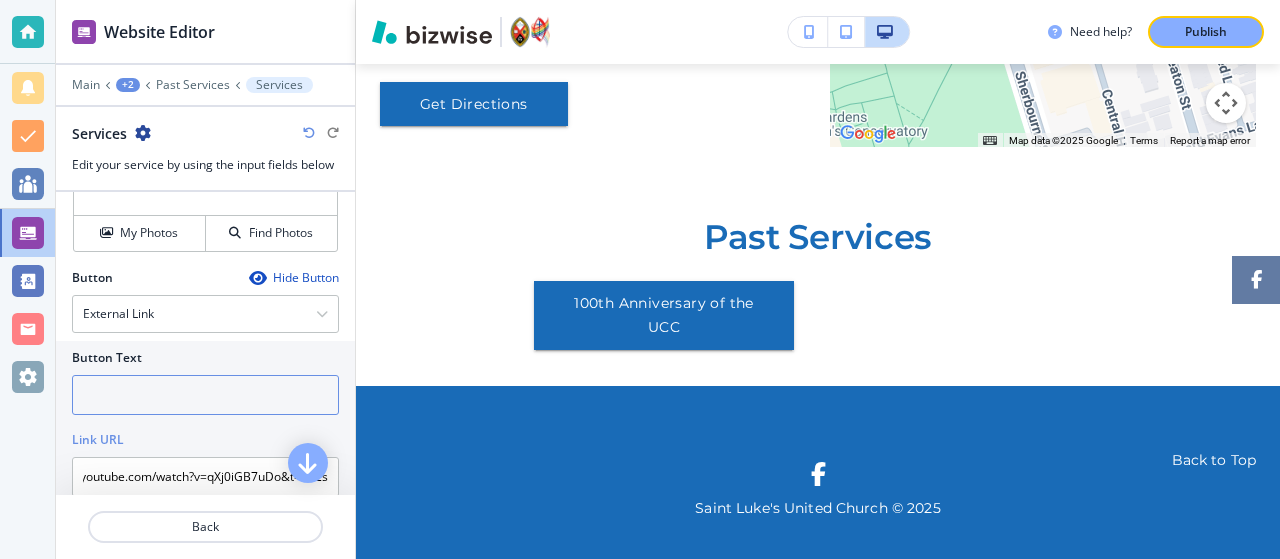 click at bounding box center (205, 395) 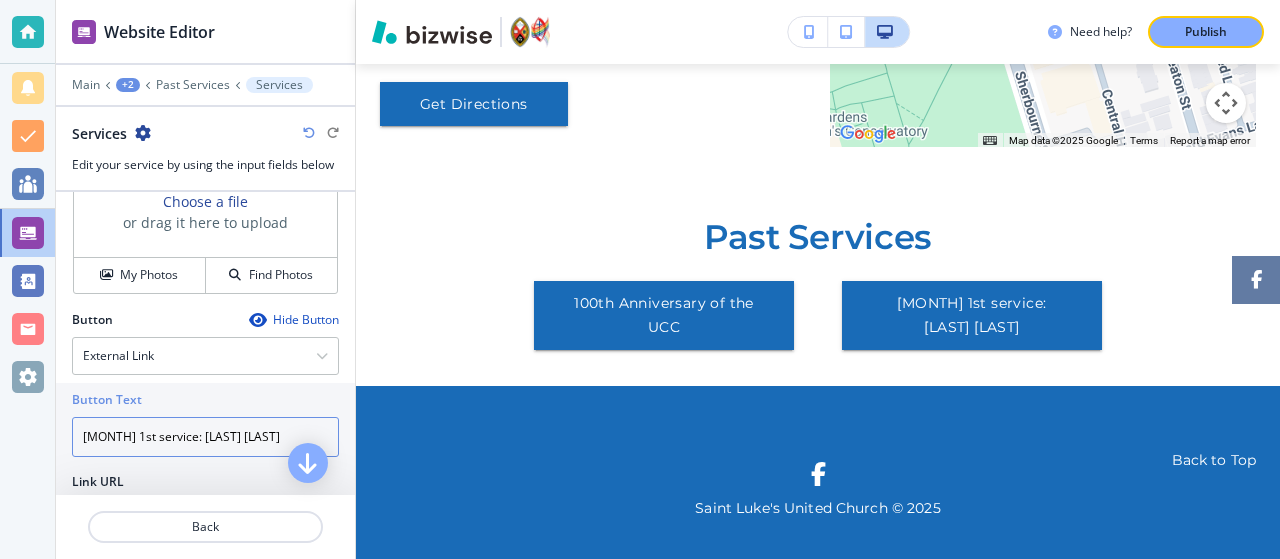 scroll, scrollTop: 679, scrollLeft: 0, axis: vertical 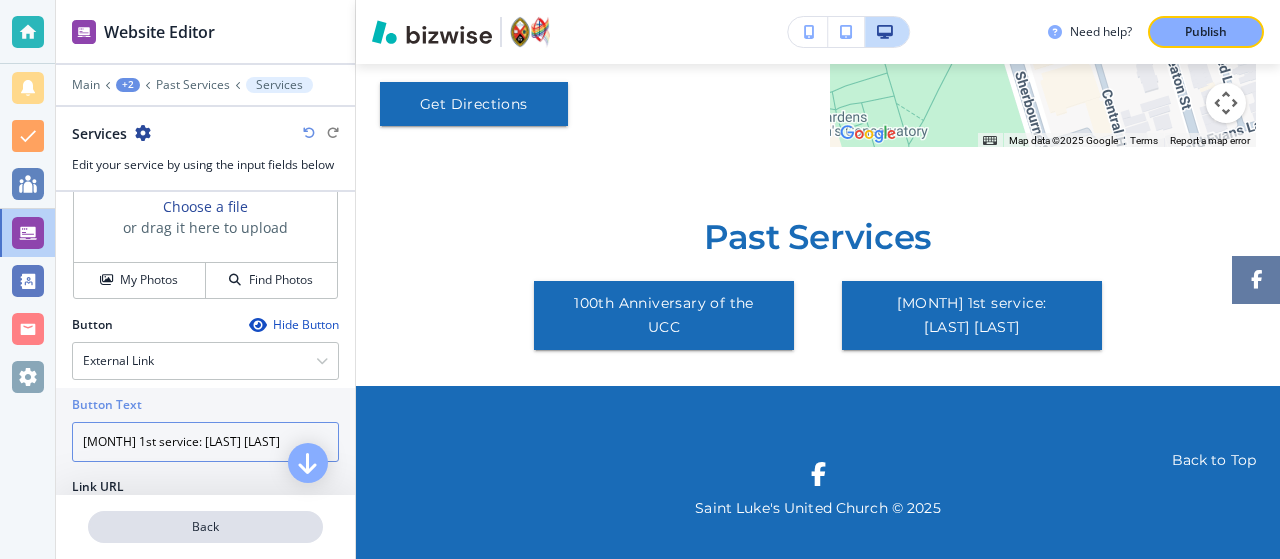 type on "[MONTH] 1st service: [LAST] [LAST]" 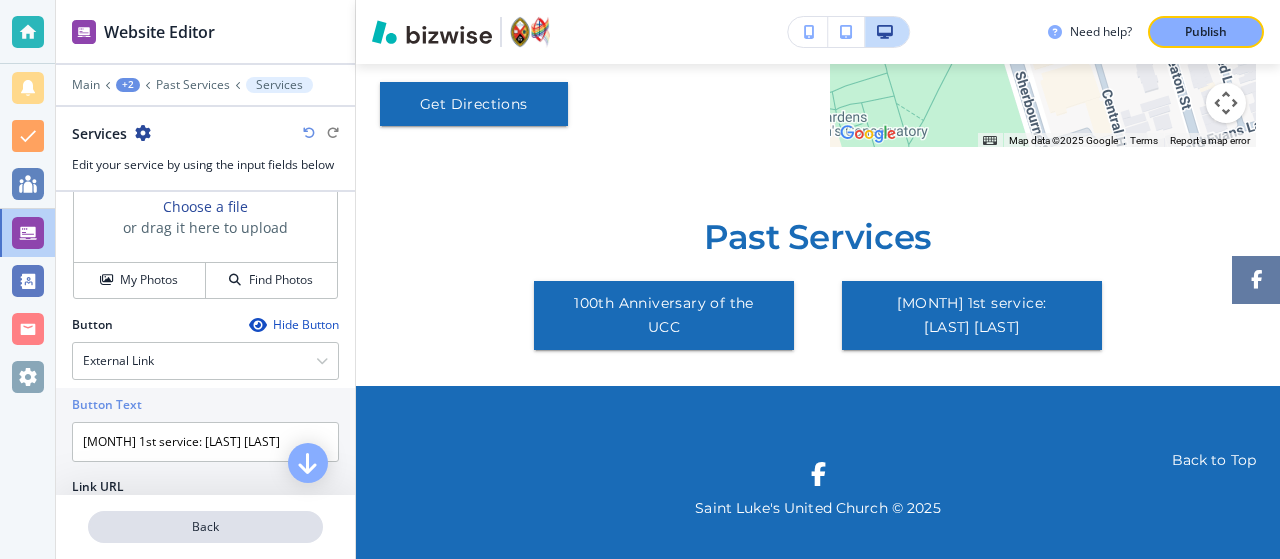 click on "Back" at bounding box center (205, 527) 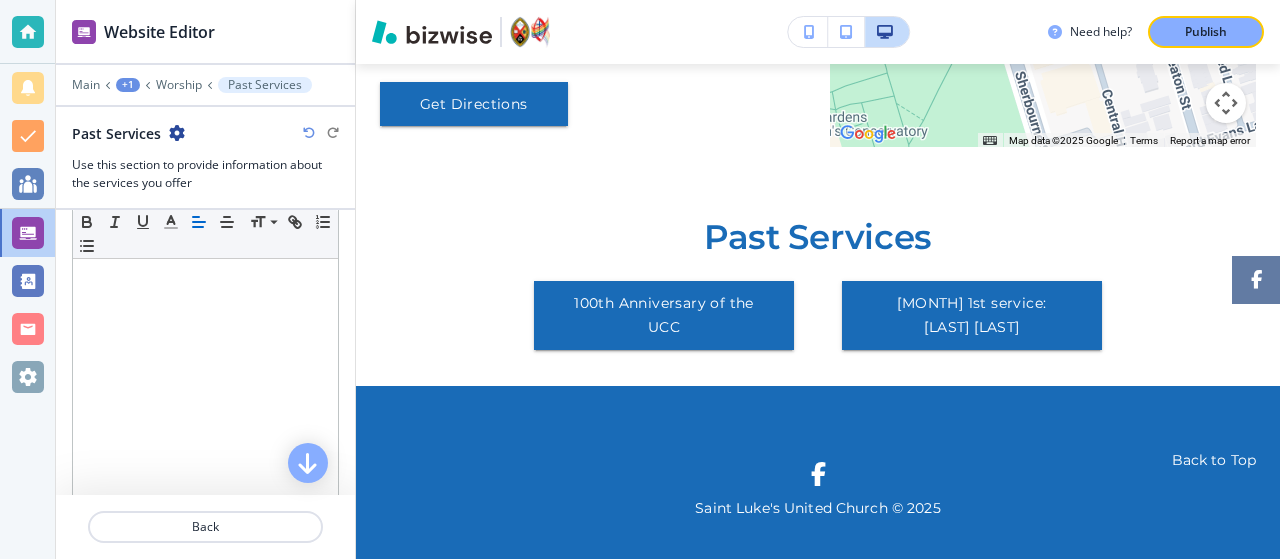 scroll, scrollTop: 626, scrollLeft: 0, axis: vertical 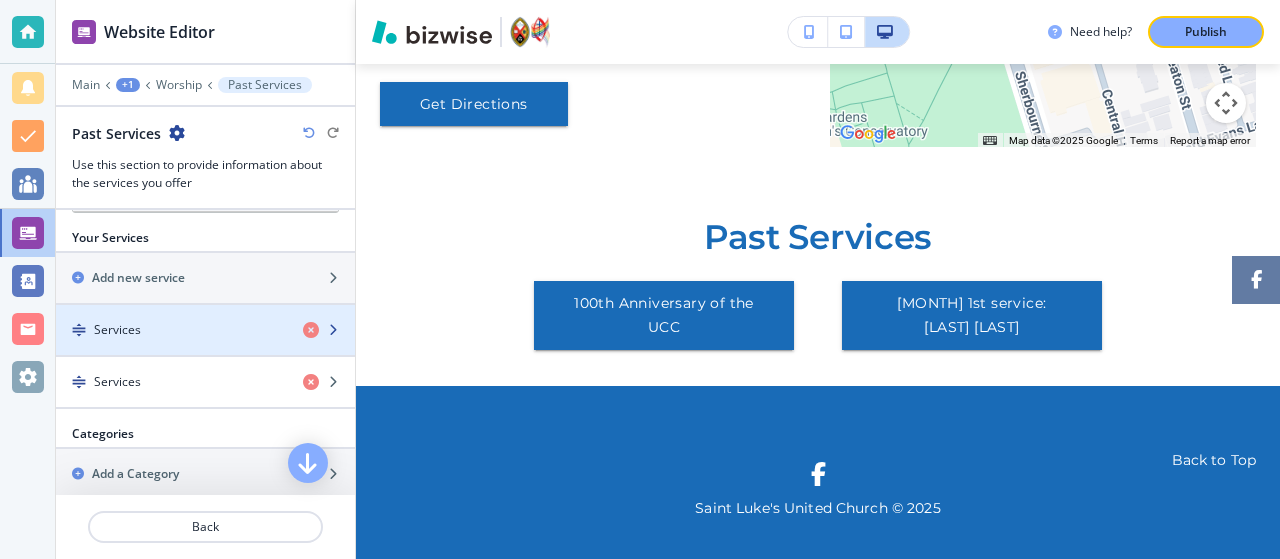 click on "Services" at bounding box center [117, 330] 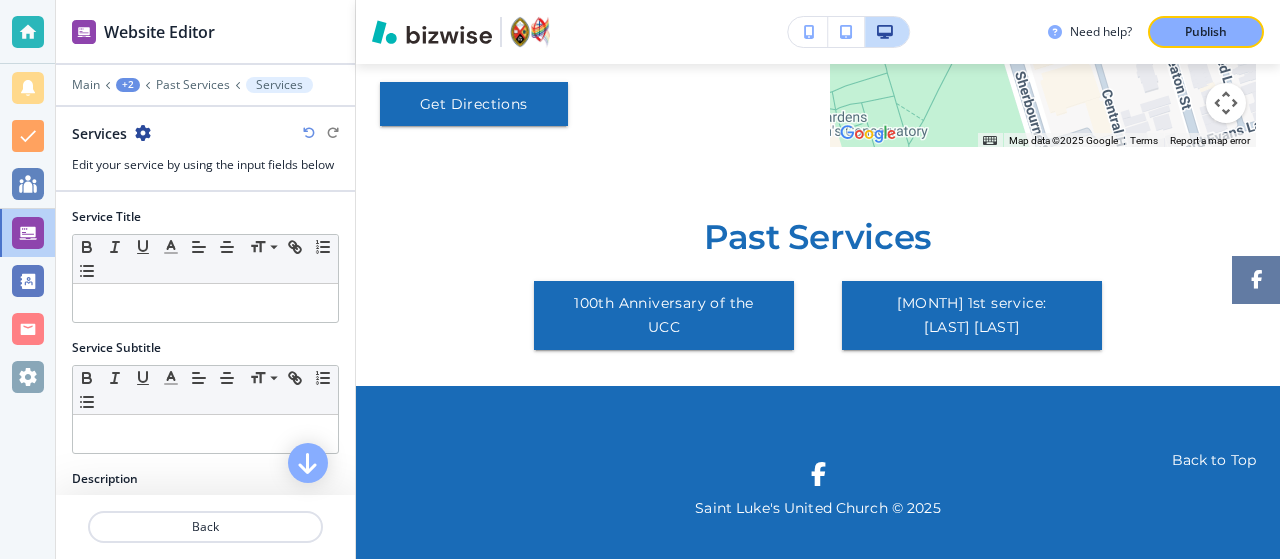scroll, scrollTop: 760, scrollLeft: 0, axis: vertical 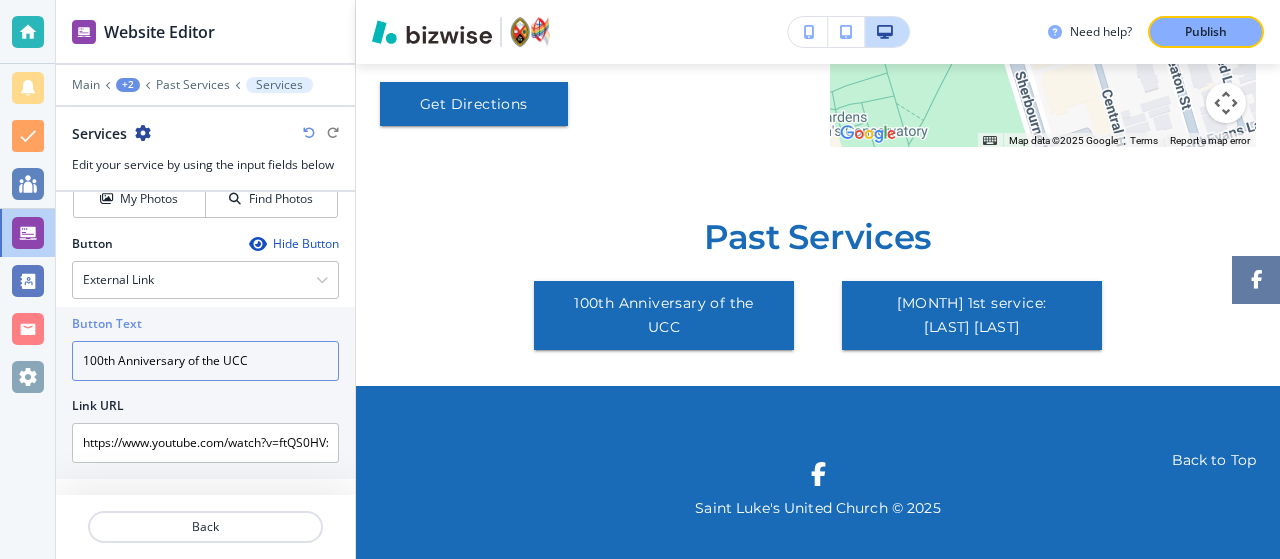 click on "100th Anniversary of the UCC" at bounding box center [205, 361] 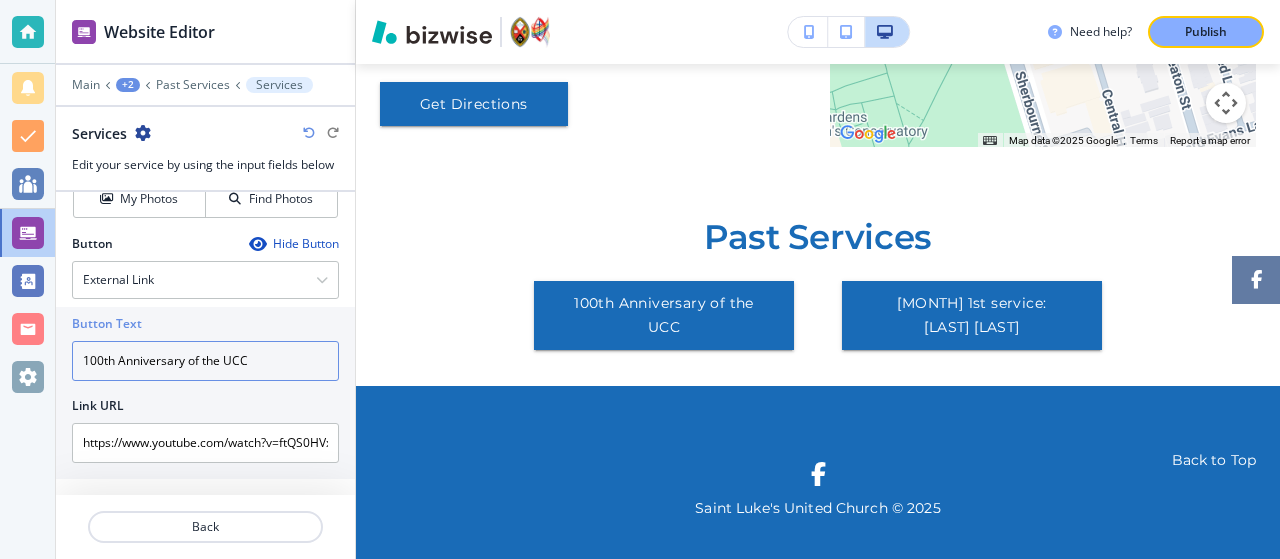 click on "100th Anniversary of the UCC" at bounding box center (205, 361) 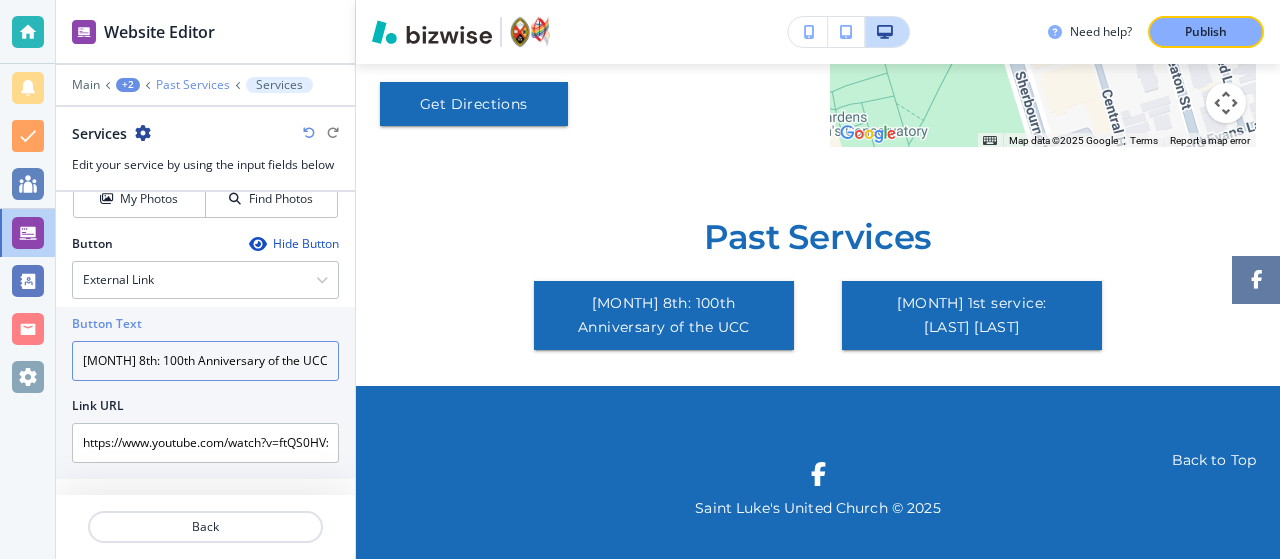 type on "[MONTH] 8th: 100th Anniversary of the UCC" 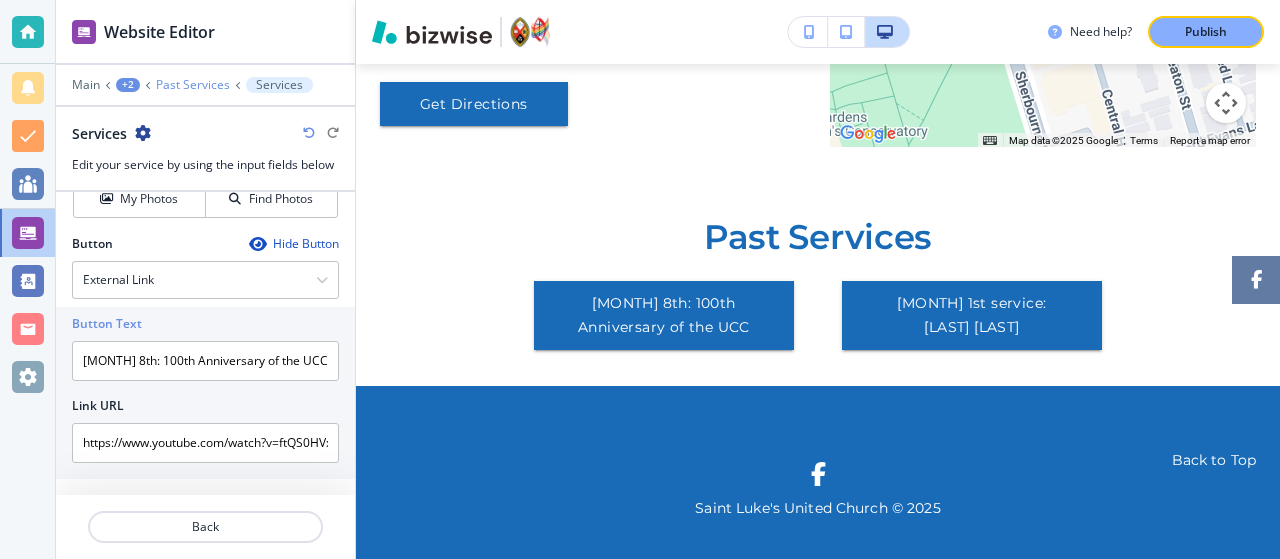 click on "Past Services" at bounding box center [86, 85] 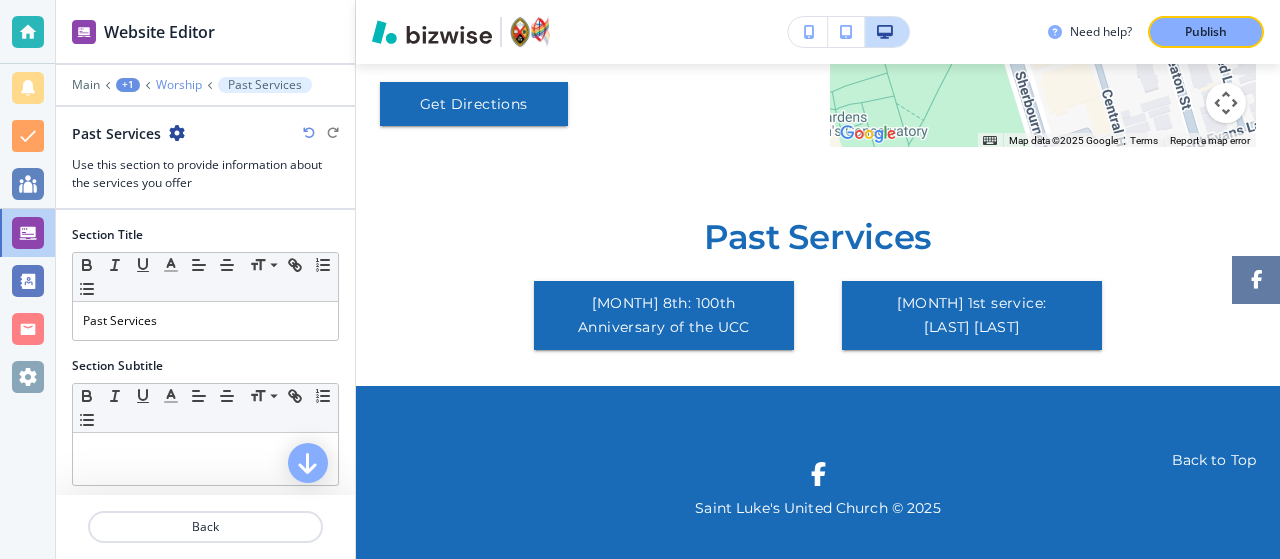 click on "Worship" at bounding box center [86, 85] 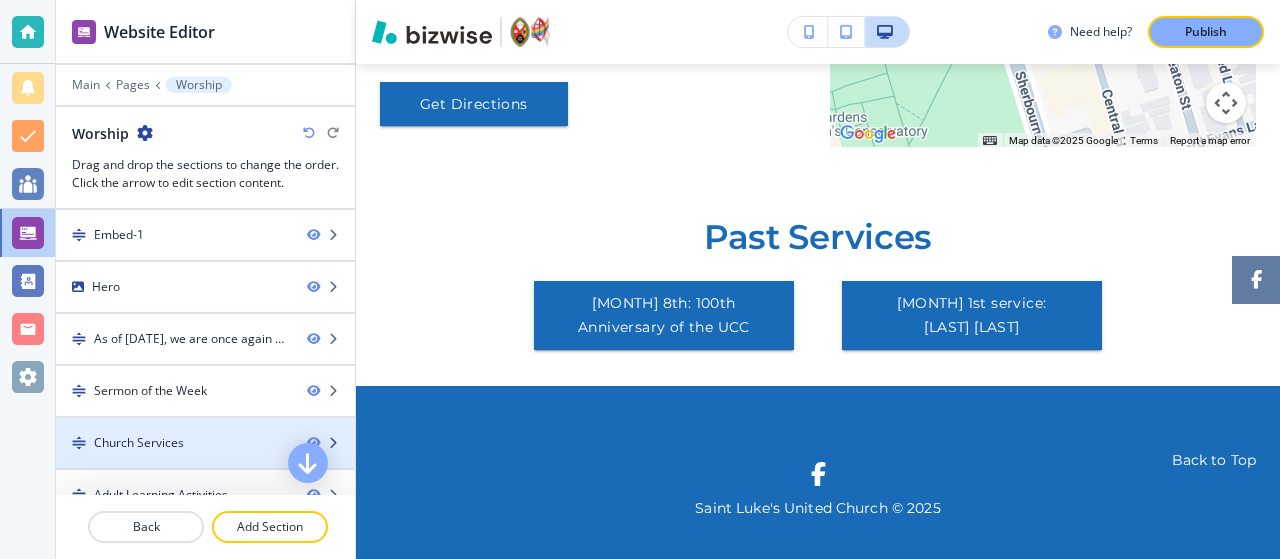 scroll, scrollTop: 277, scrollLeft: 0, axis: vertical 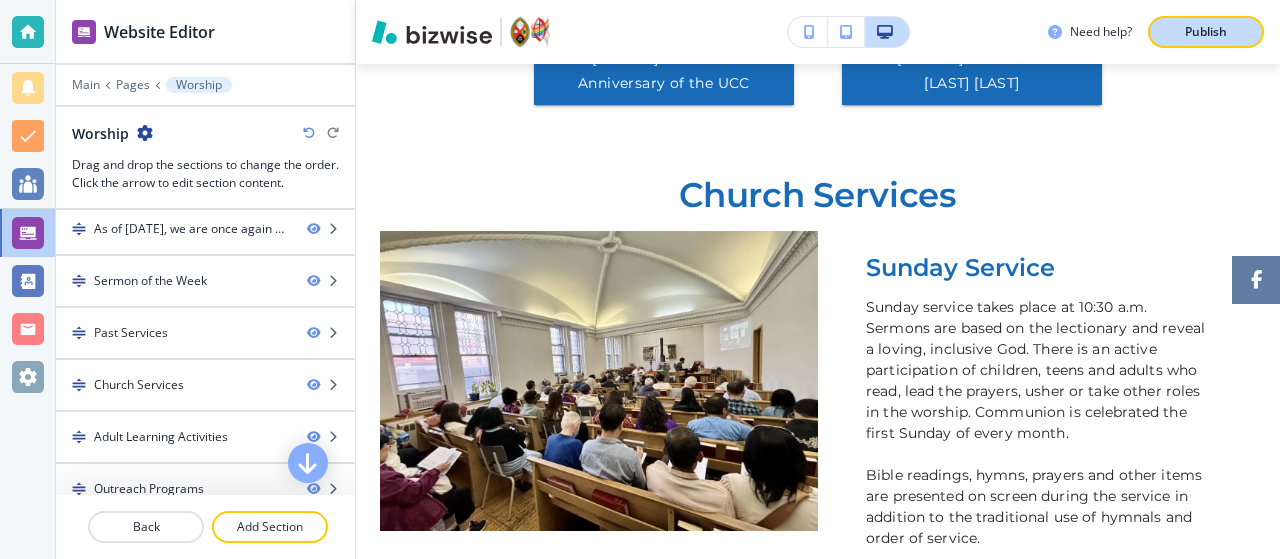 click on "Publish" at bounding box center [1206, 32] 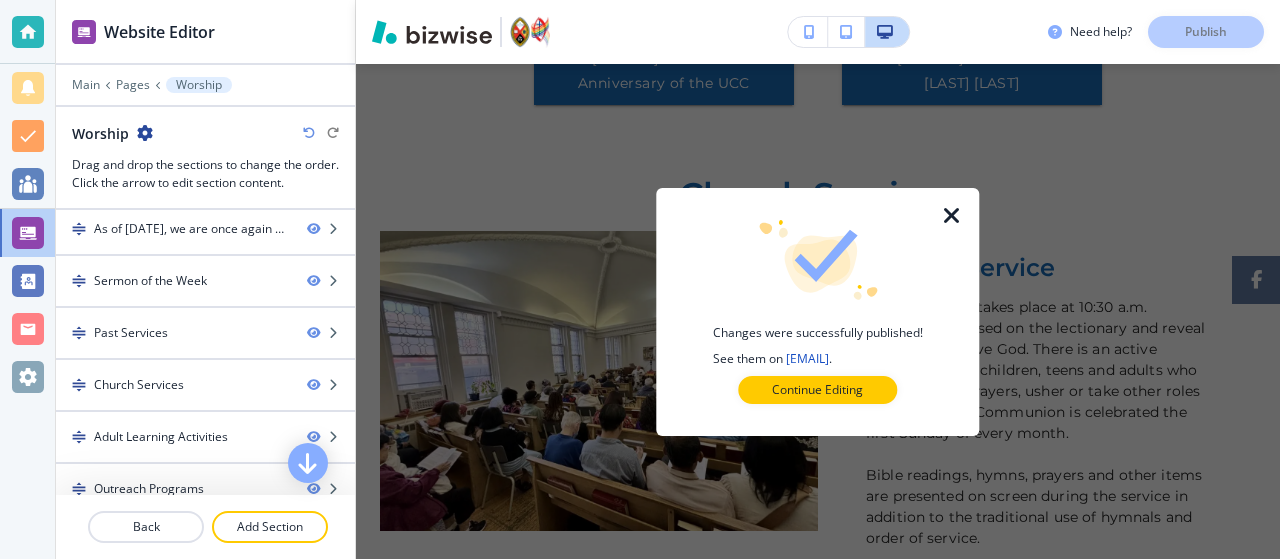 click on "Continue Editing" at bounding box center [817, 390] 